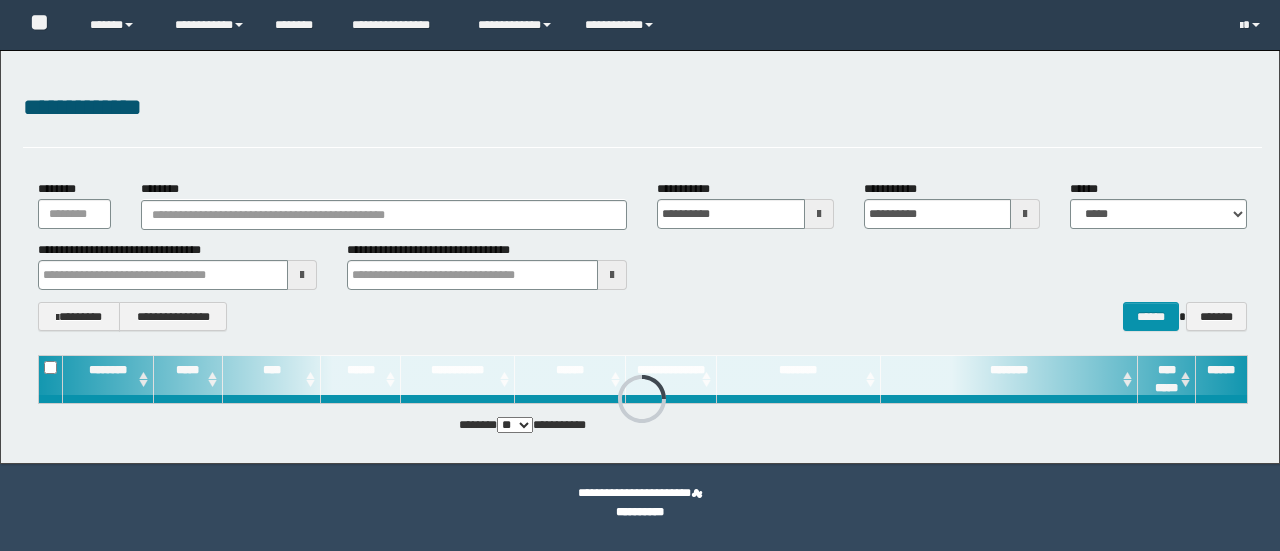 scroll, scrollTop: 0, scrollLeft: 0, axis: both 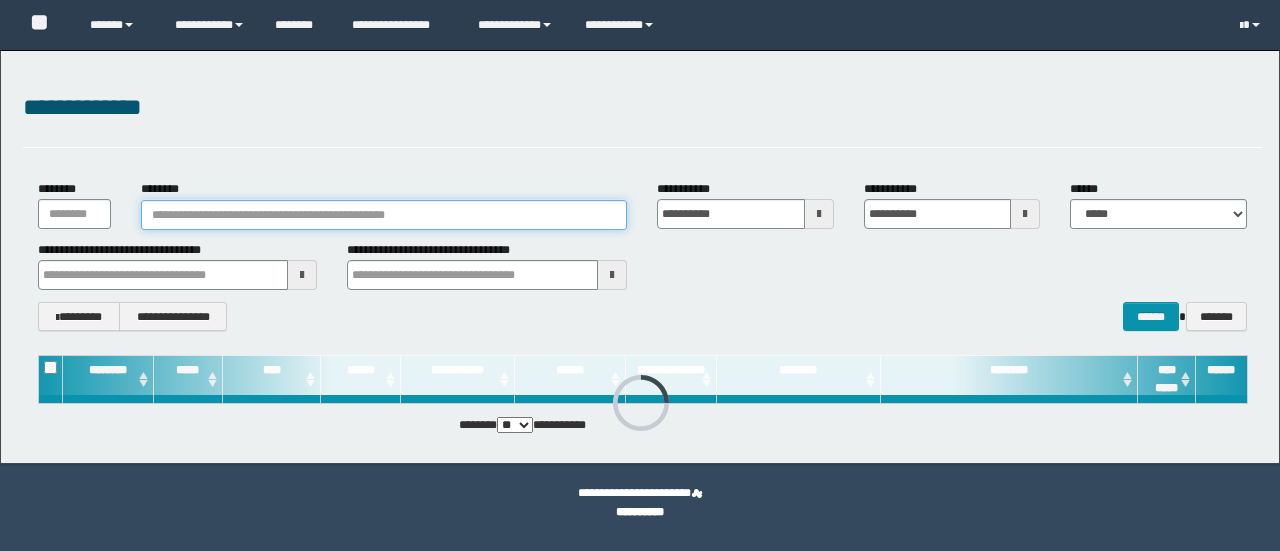 click on "********" at bounding box center (384, 215) 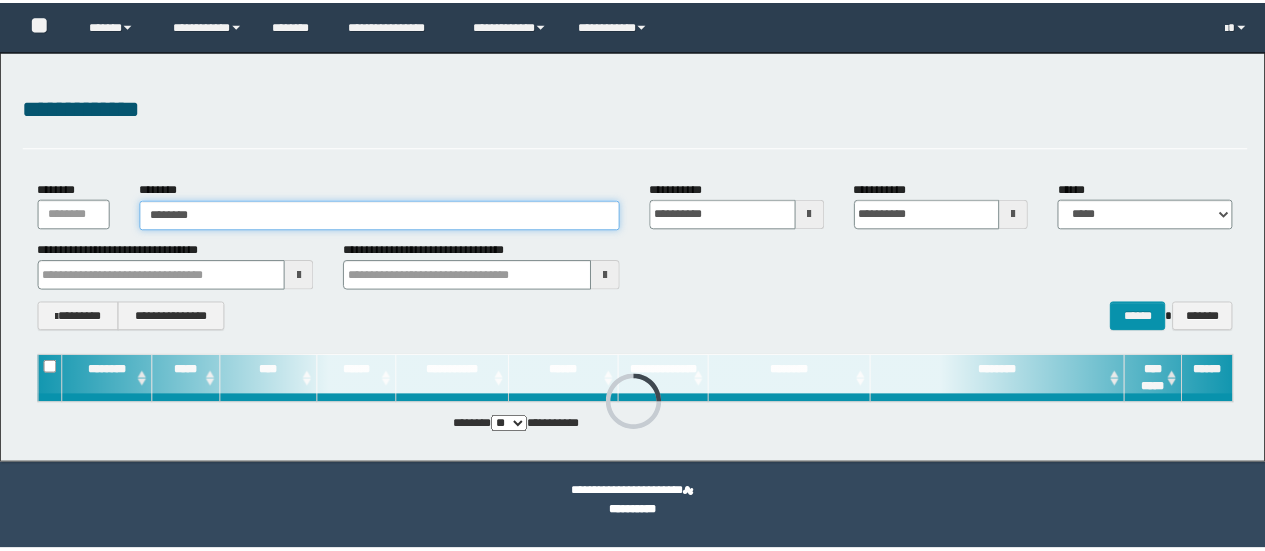 scroll, scrollTop: 0, scrollLeft: 0, axis: both 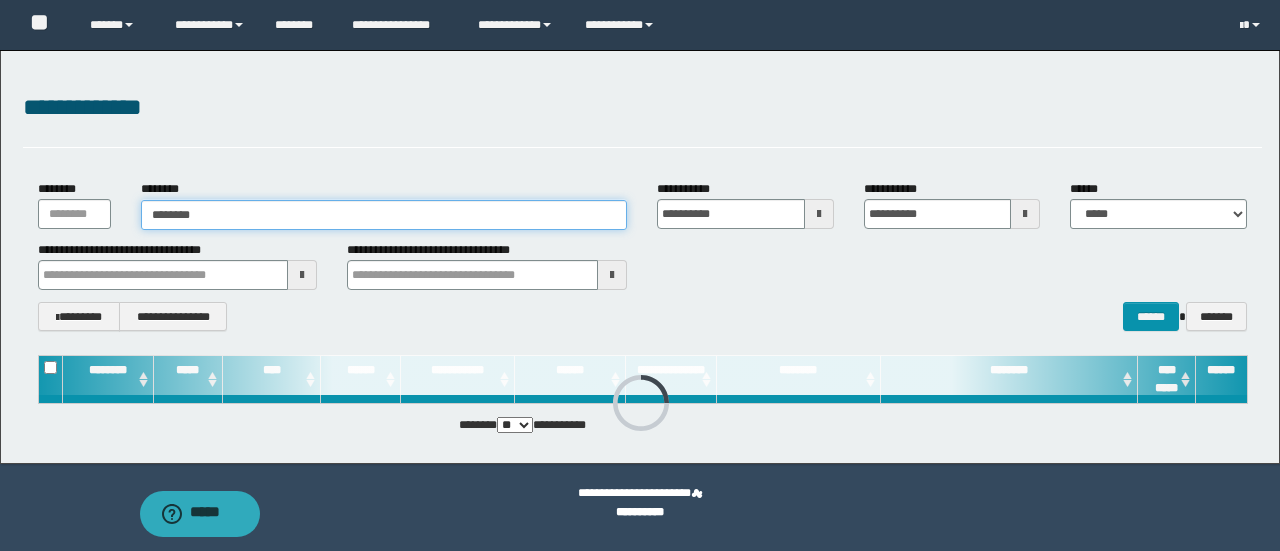 type on "********" 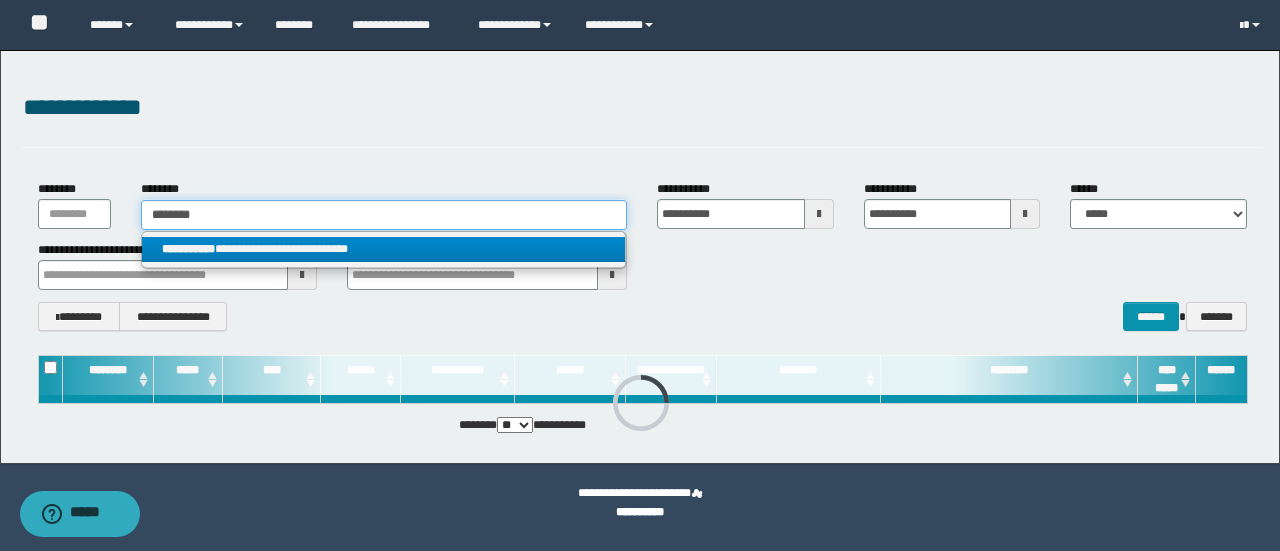 type on "********" 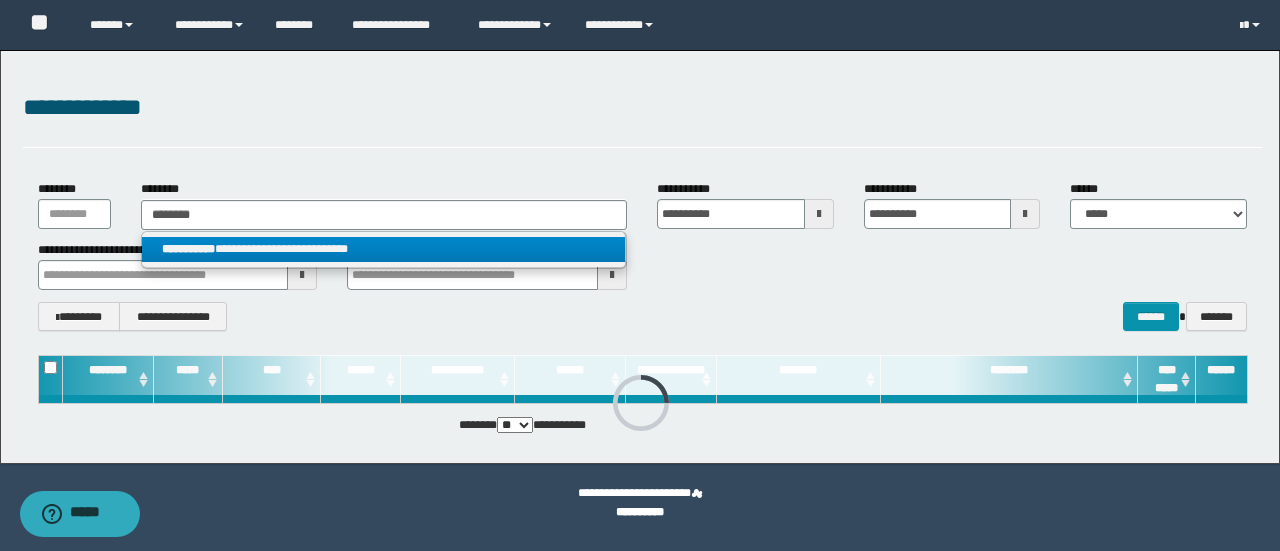 click on "**********" at bounding box center (384, 249) 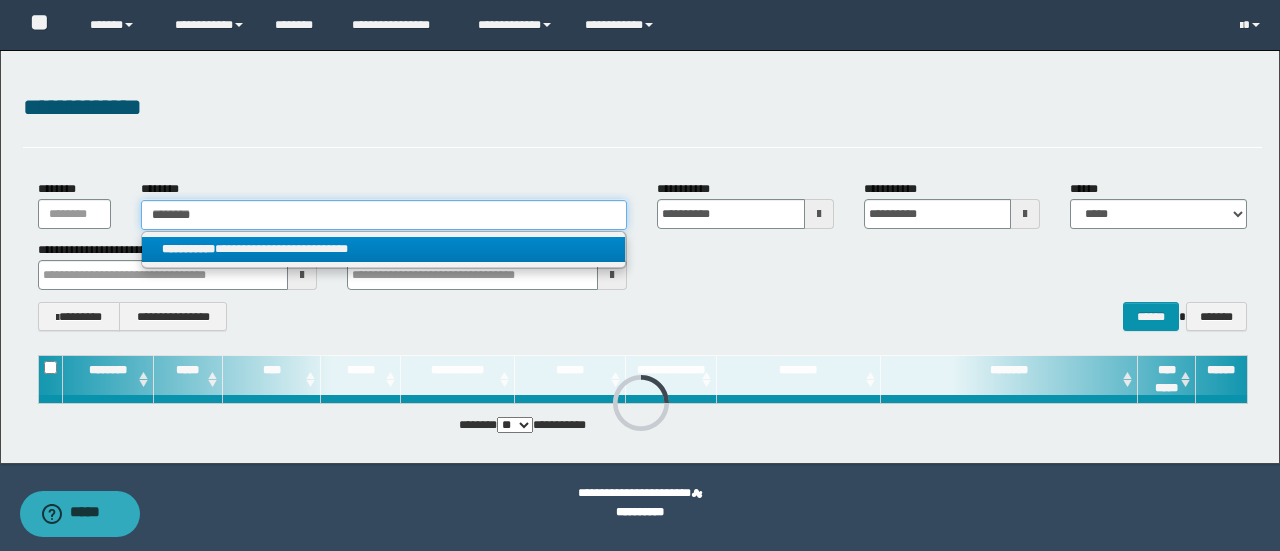 type 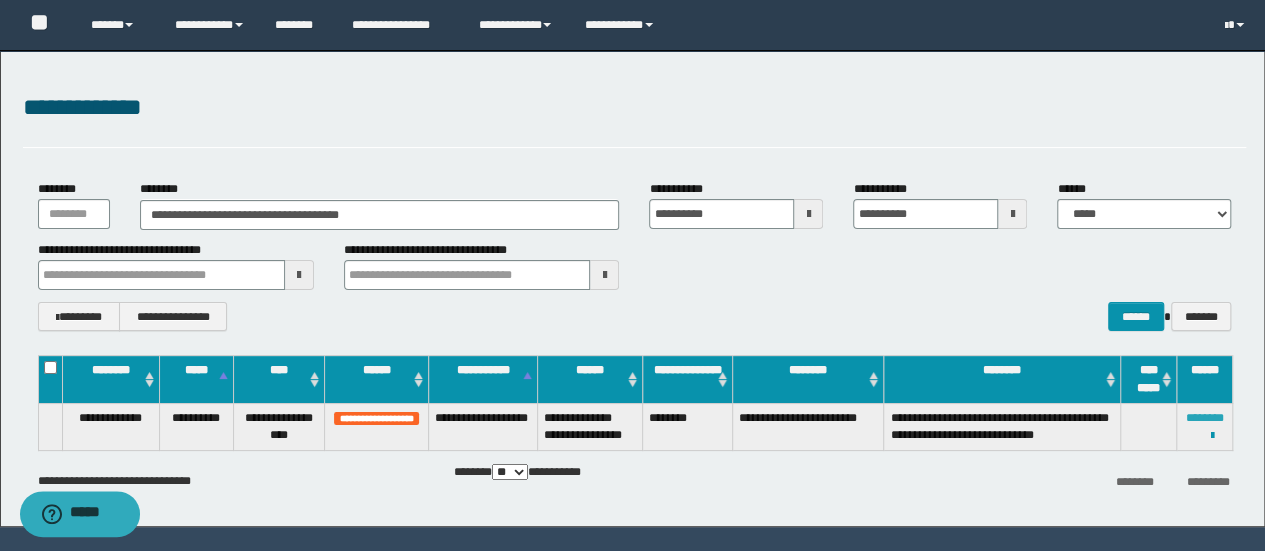 click on "********" at bounding box center [1205, 418] 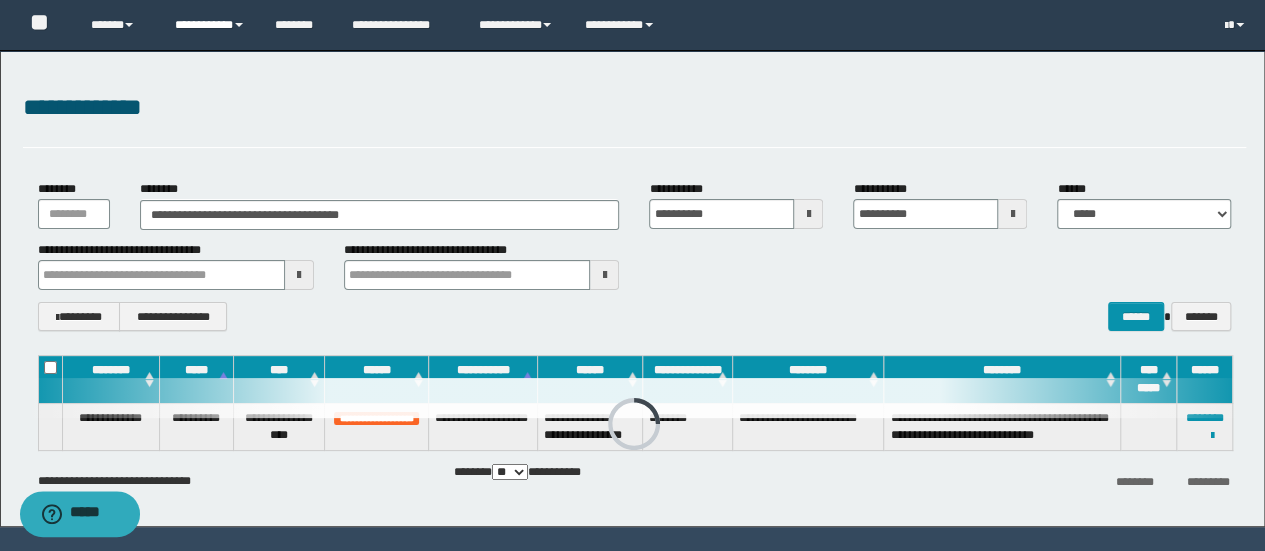 click on "**********" at bounding box center [210, 25] 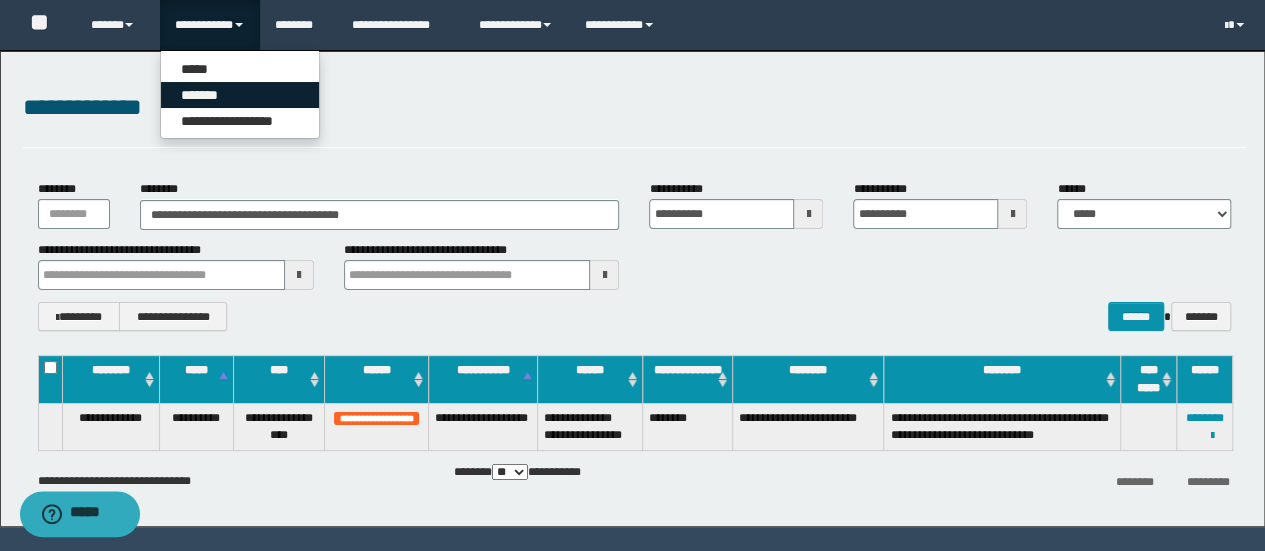 click on "*******" at bounding box center (240, 95) 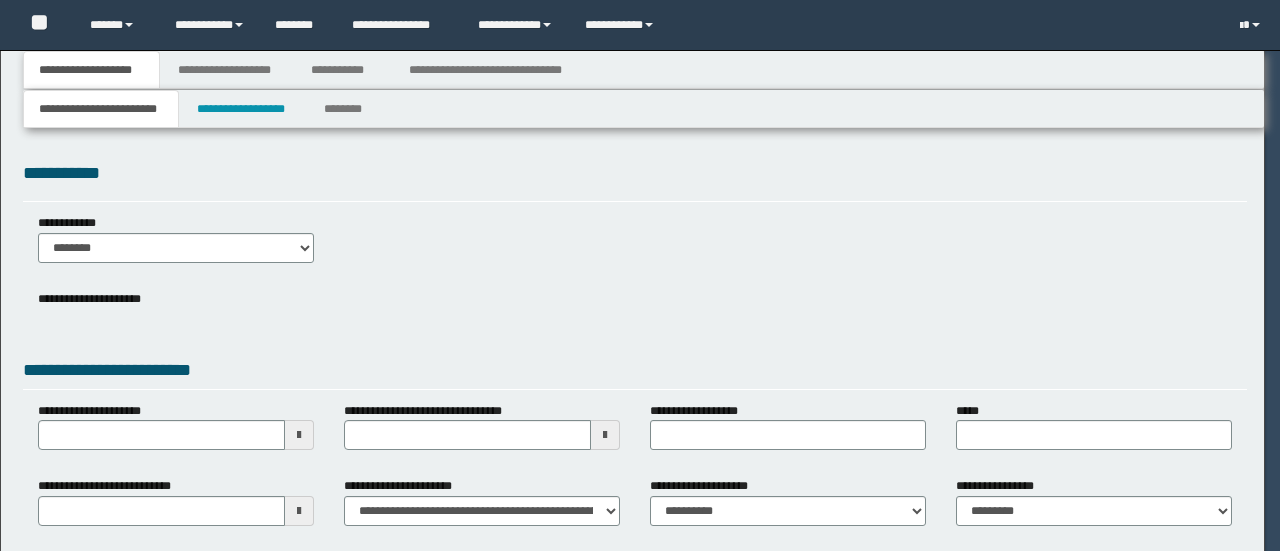 scroll, scrollTop: 0, scrollLeft: 0, axis: both 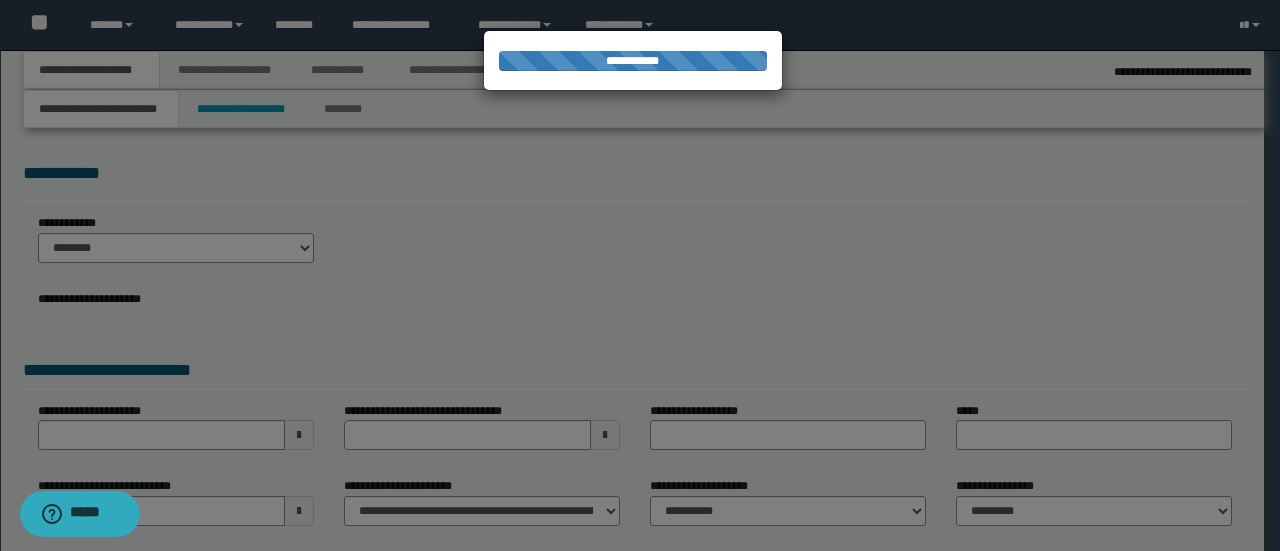 select on "*" 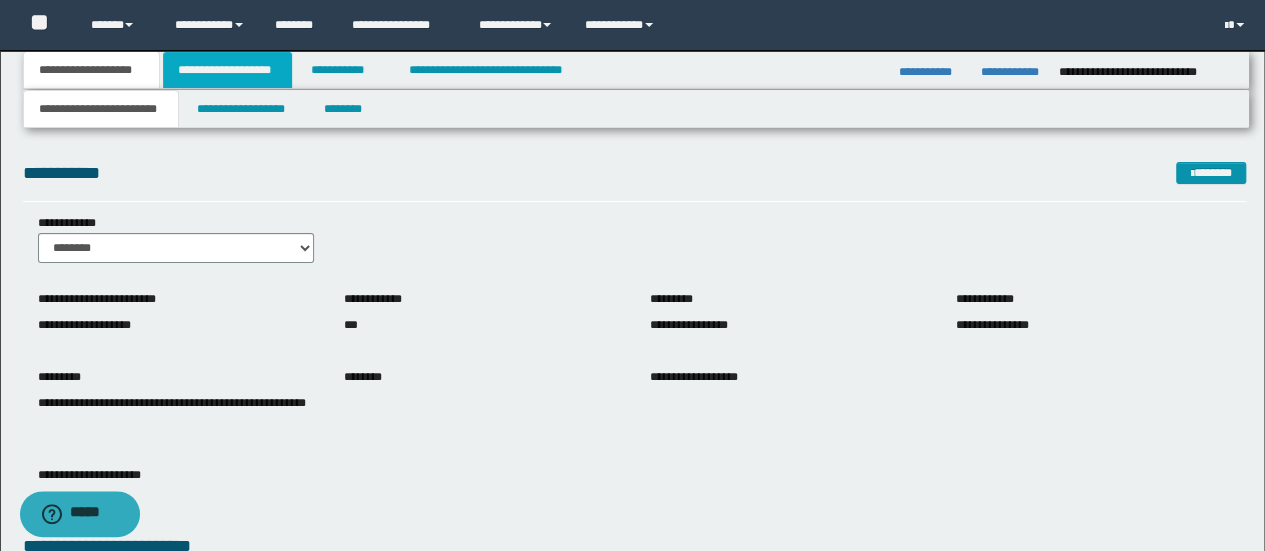 click on "**********" at bounding box center (227, 70) 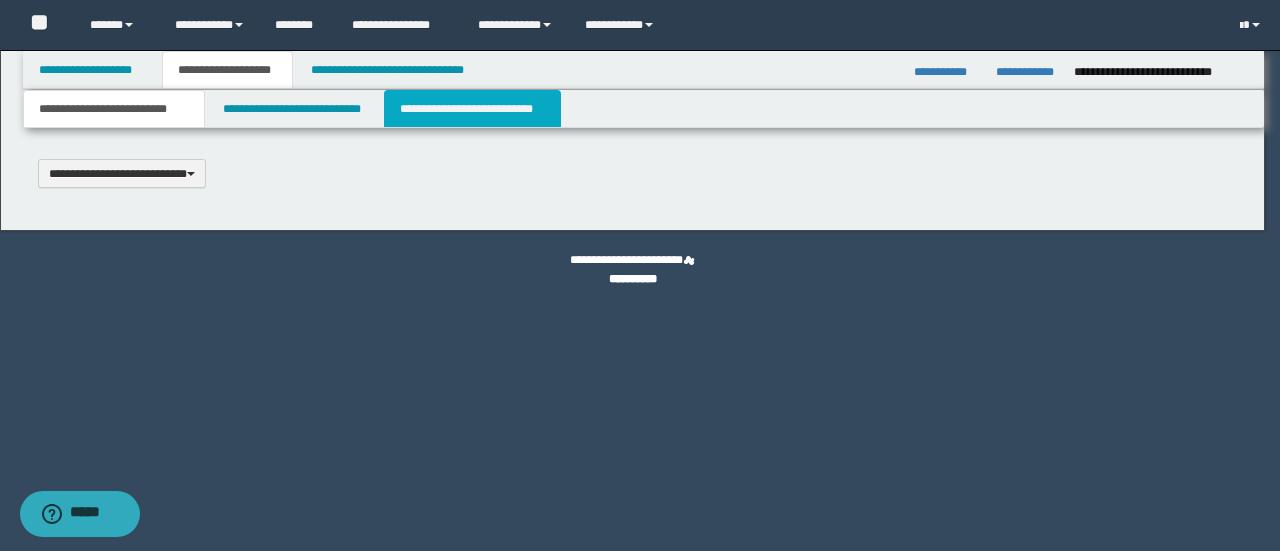 scroll, scrollTop: 0, scrollLeft: 0, axis: both 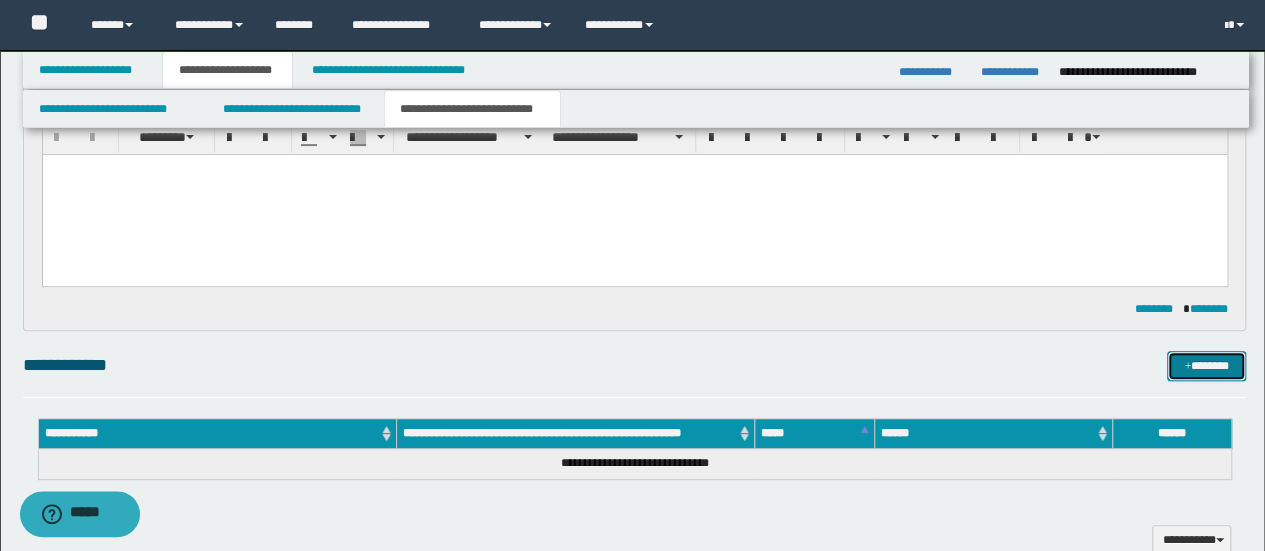 click on "*******" at bounding box center (1206, 365) 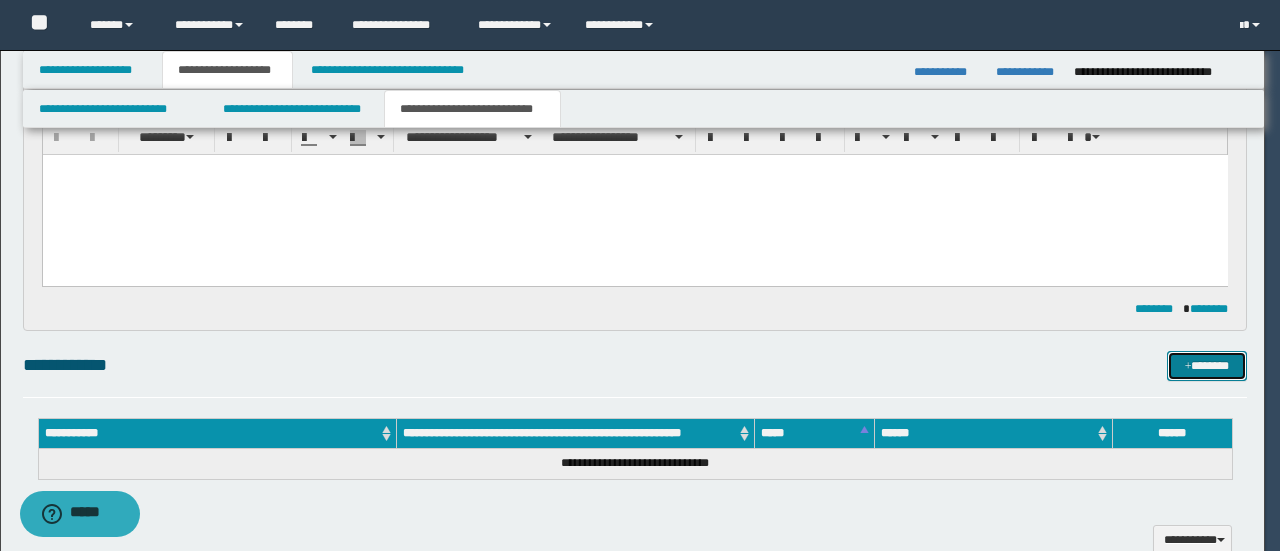 type 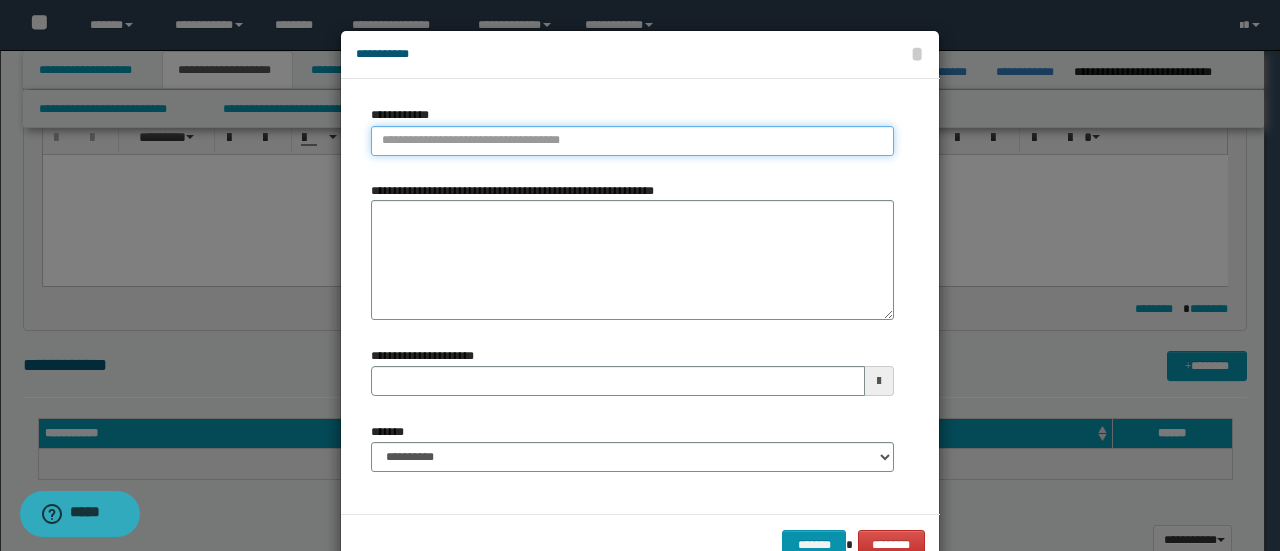 click on "**********" at bounding box center (632, 141) 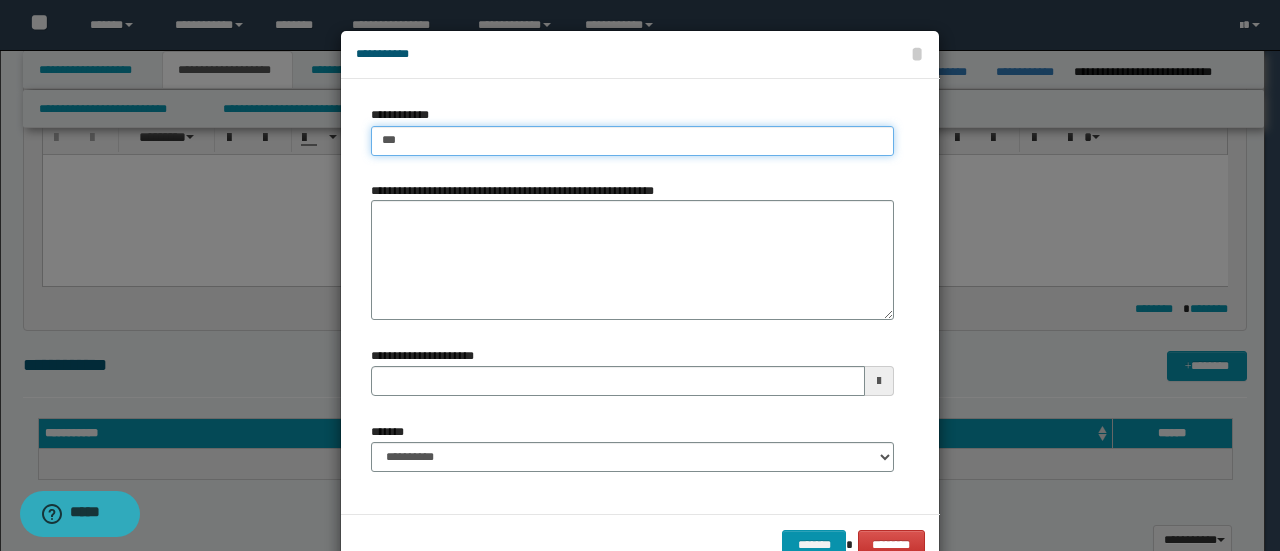 type on "****" 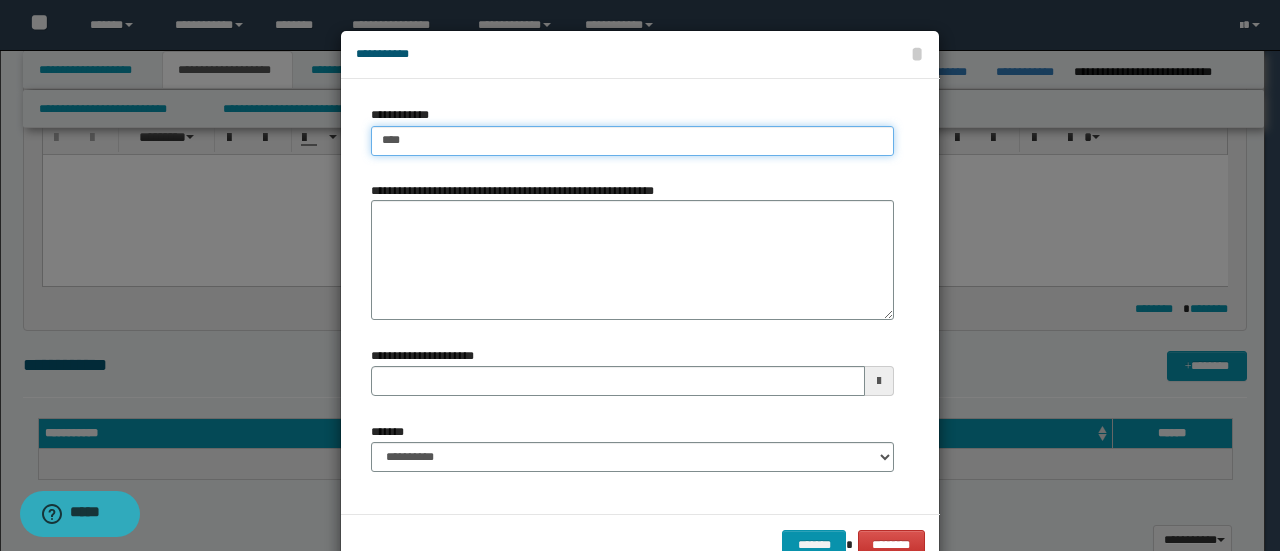 type on "****" 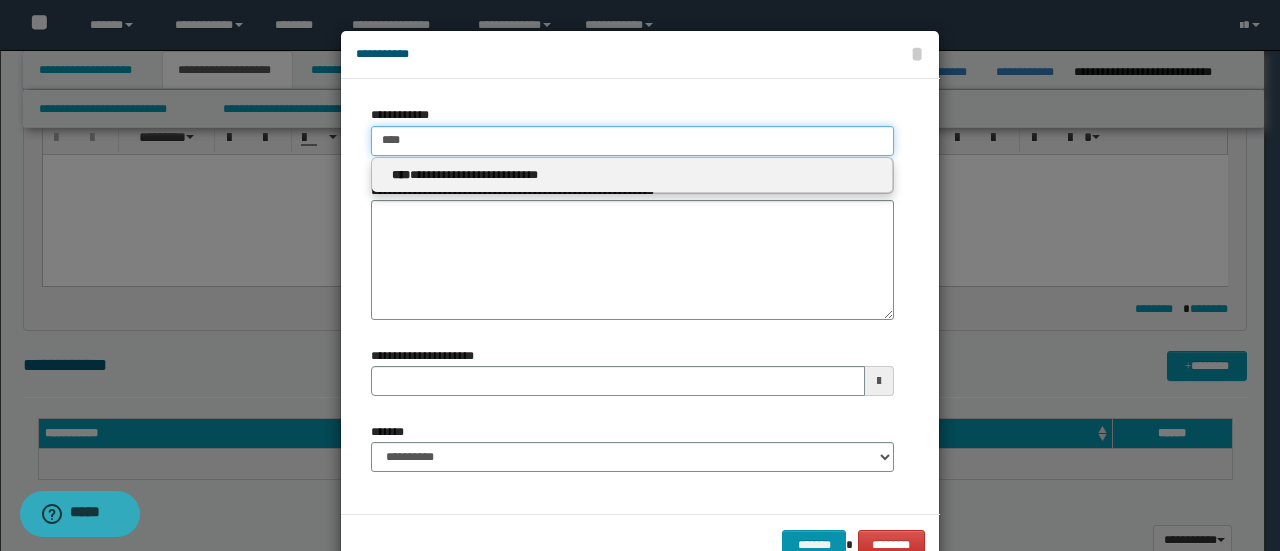 type on "****" 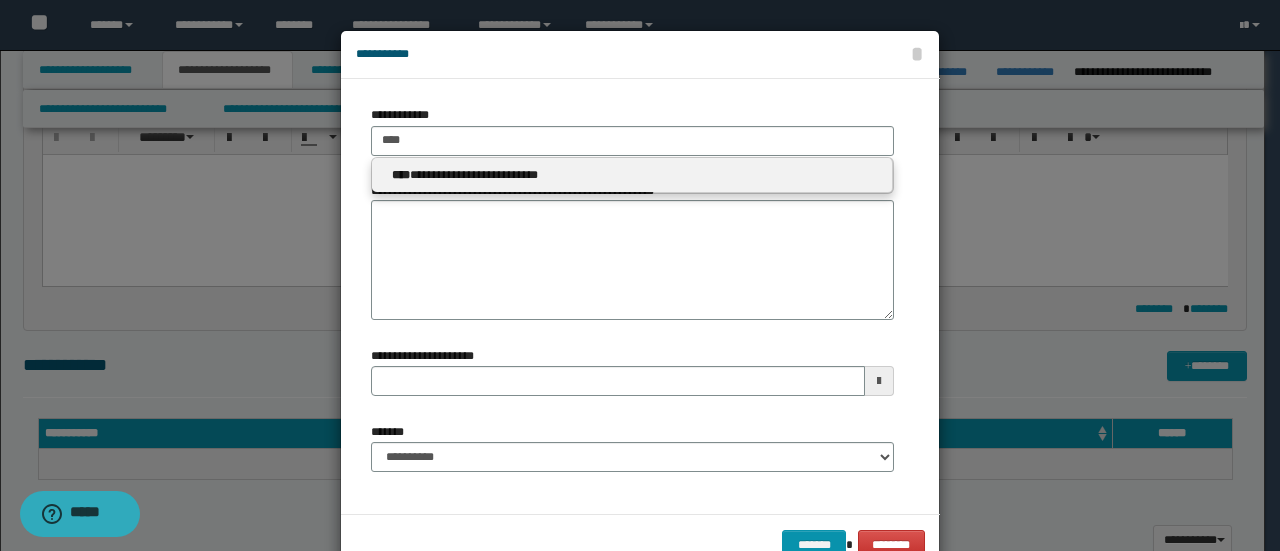 click on "**********" at bounding box center (632, 175) 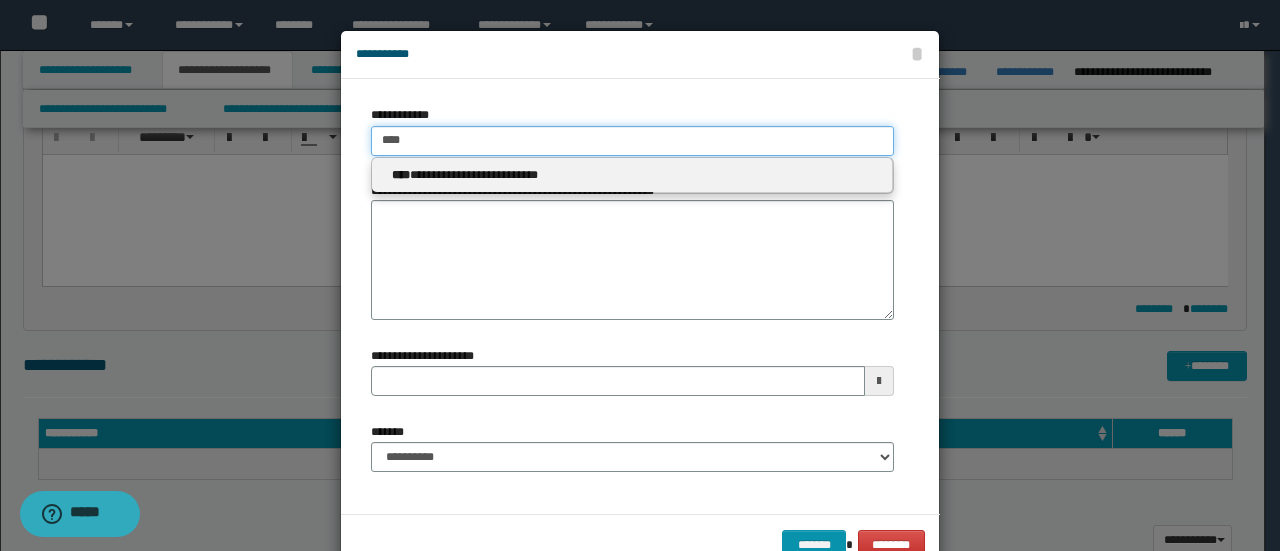 type 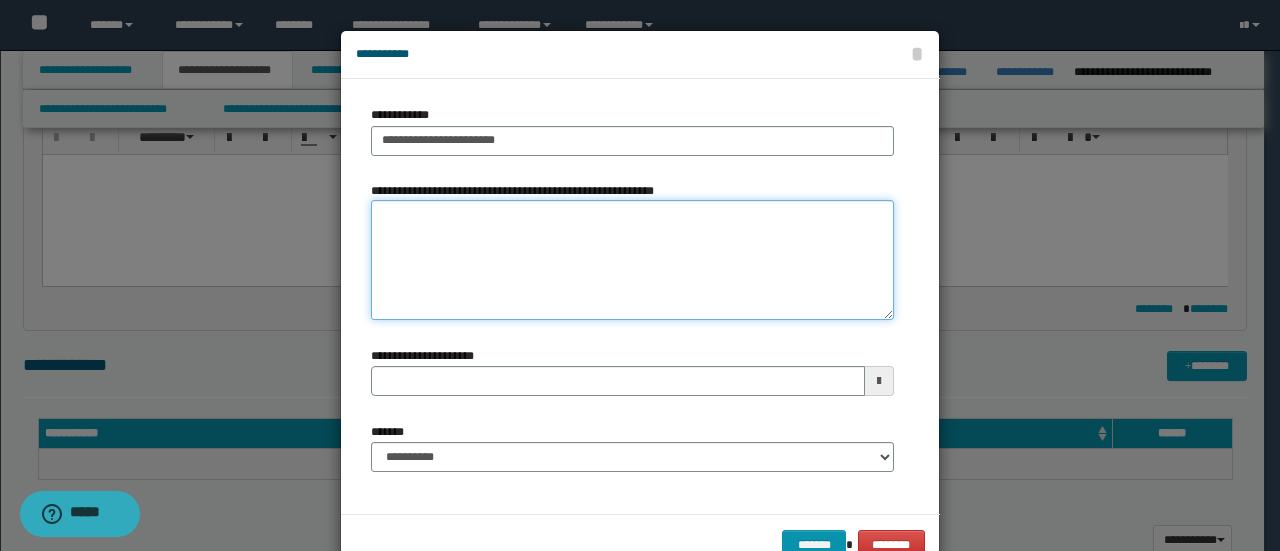 click on "**********" at bounding box center [632, 260] 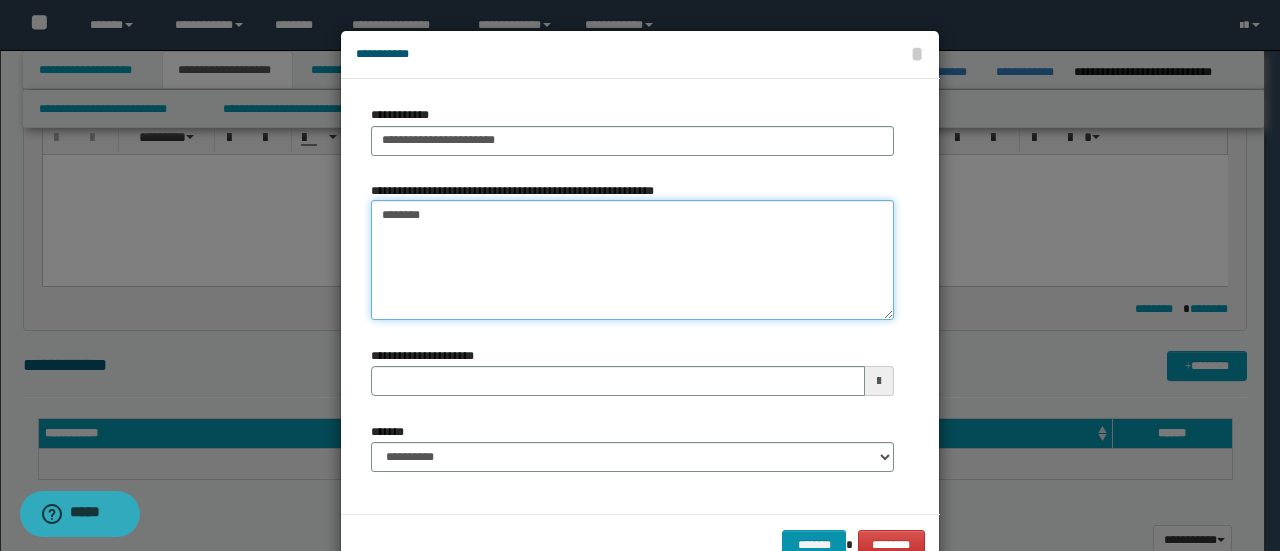 type on "*********" 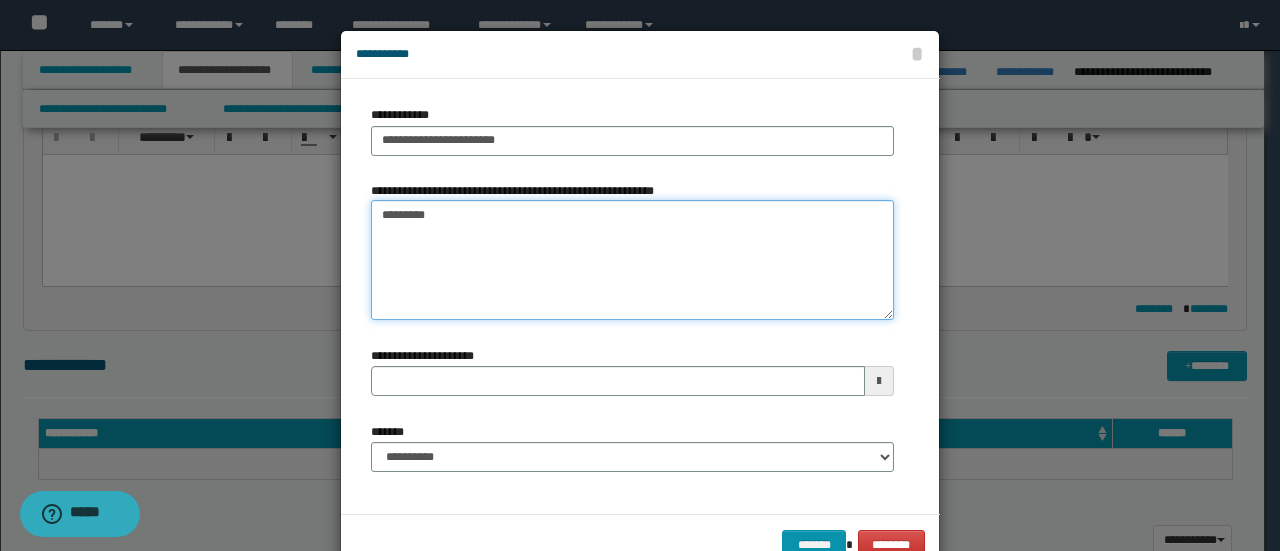 type 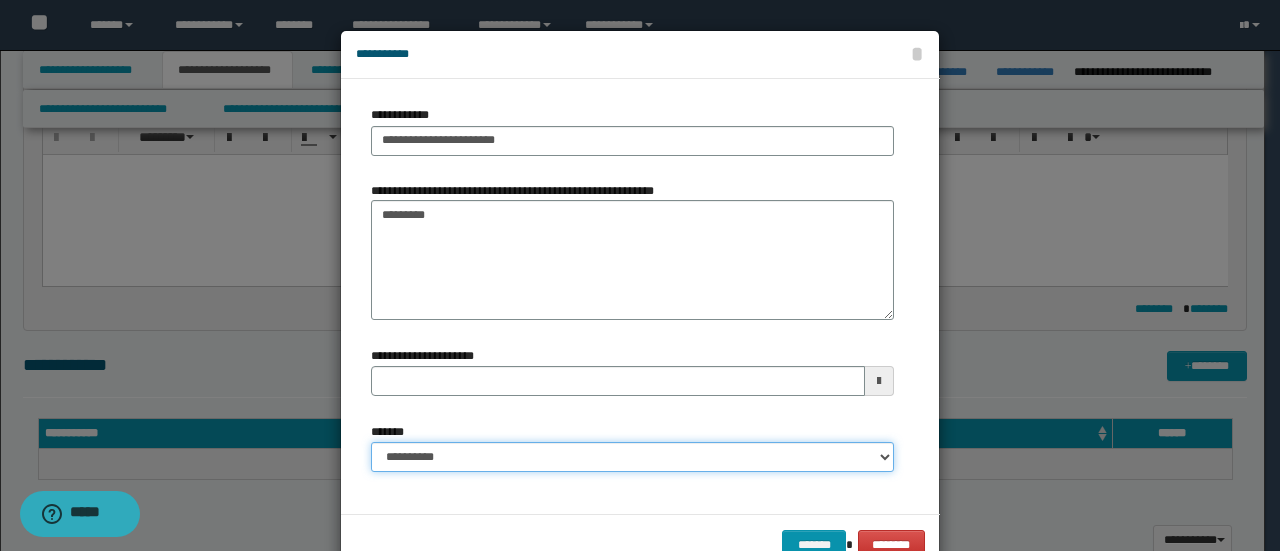 click on "**********" at bounding box center [632, 457] 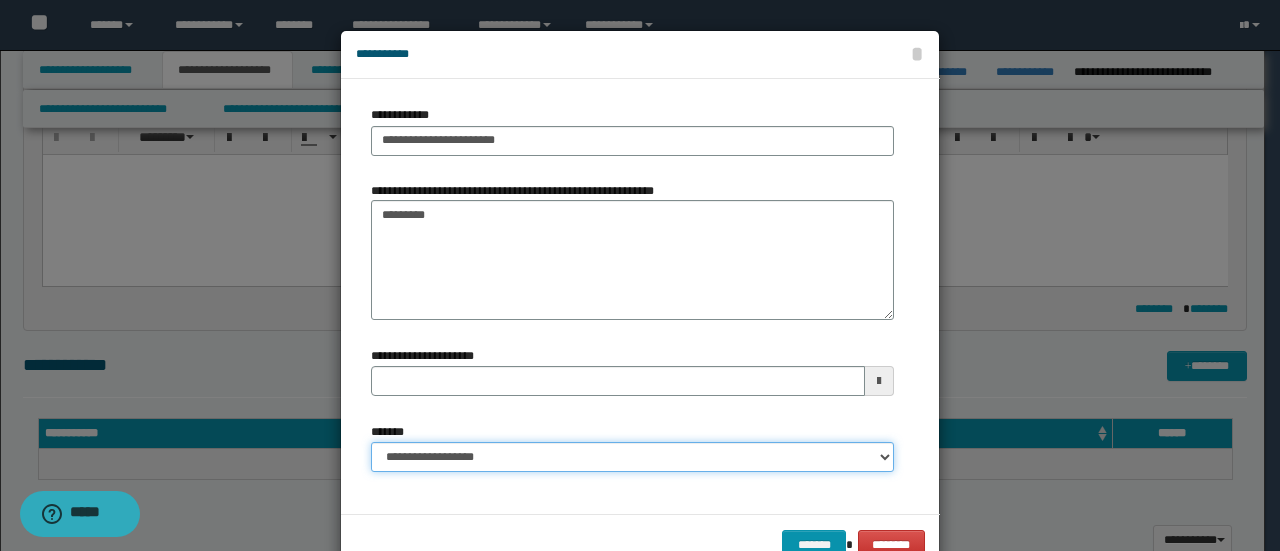 type 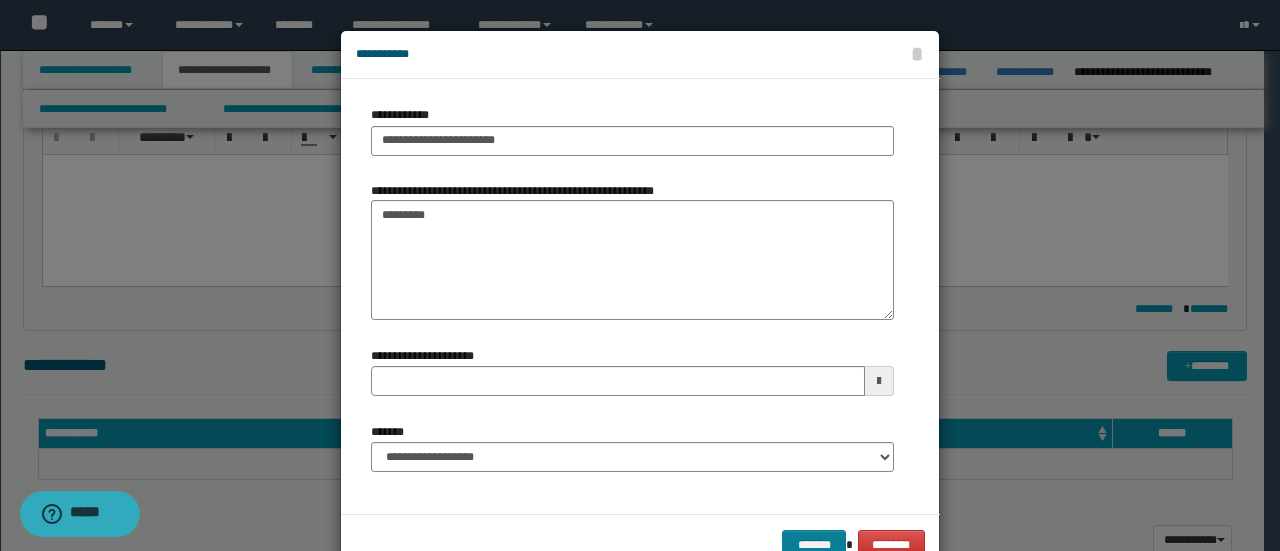 drag, startPoint x: 792, startPoint y: 527, endPoint x: 809, endPoint y: 531, distance: 17.464249 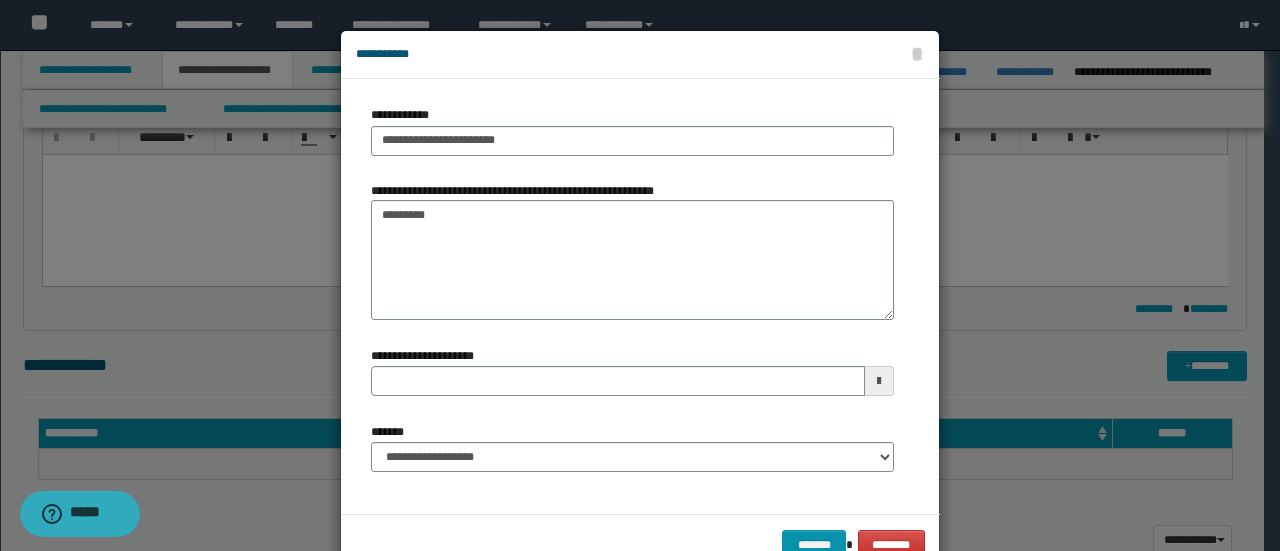 click on "*******
********" at bounding box center (640, 544) 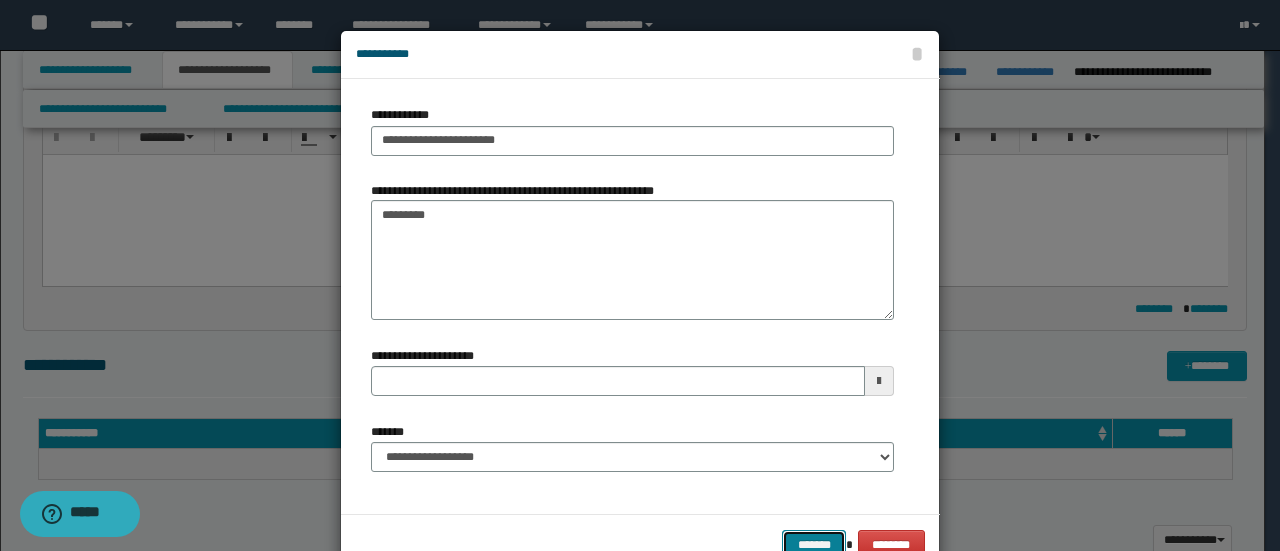 click on "*******" at bounding box center (814, 544) 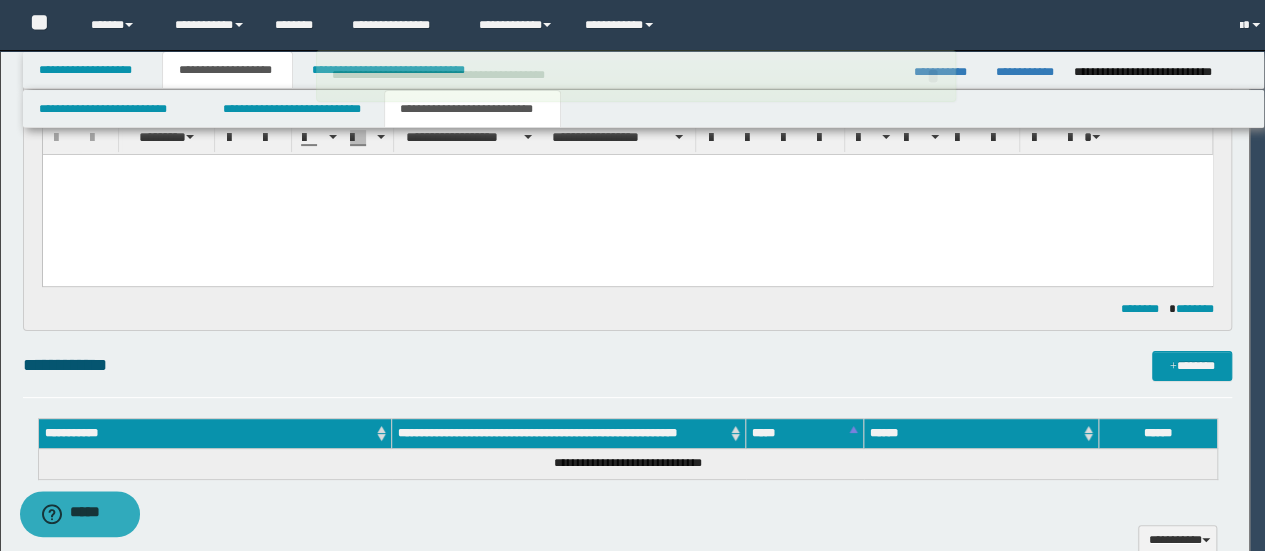 type 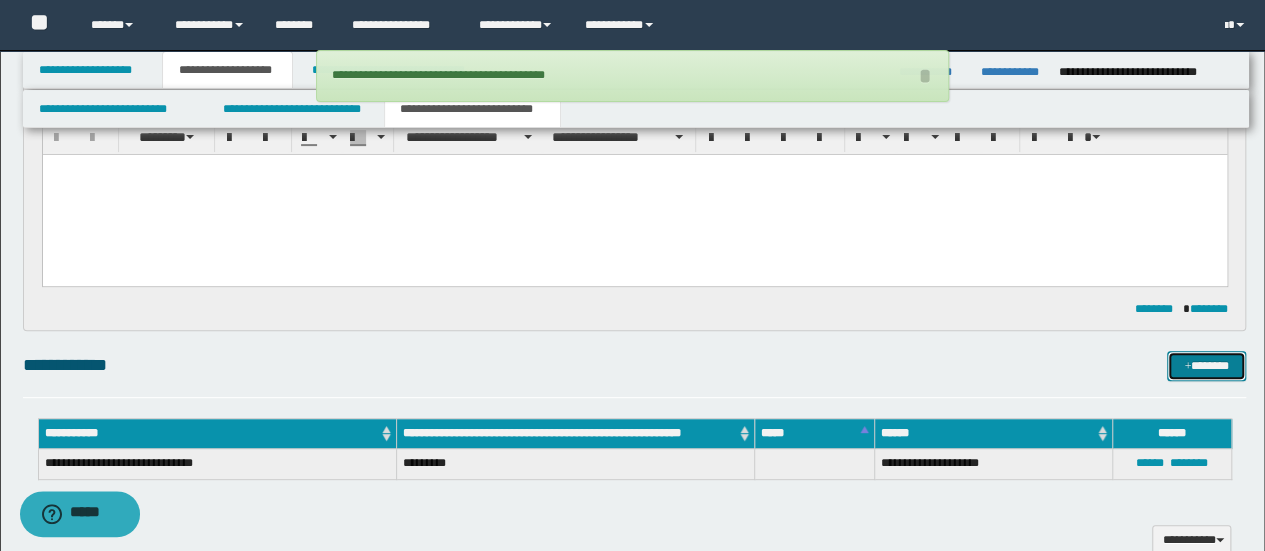 click on "*******" at bounding box center (1206, 365) 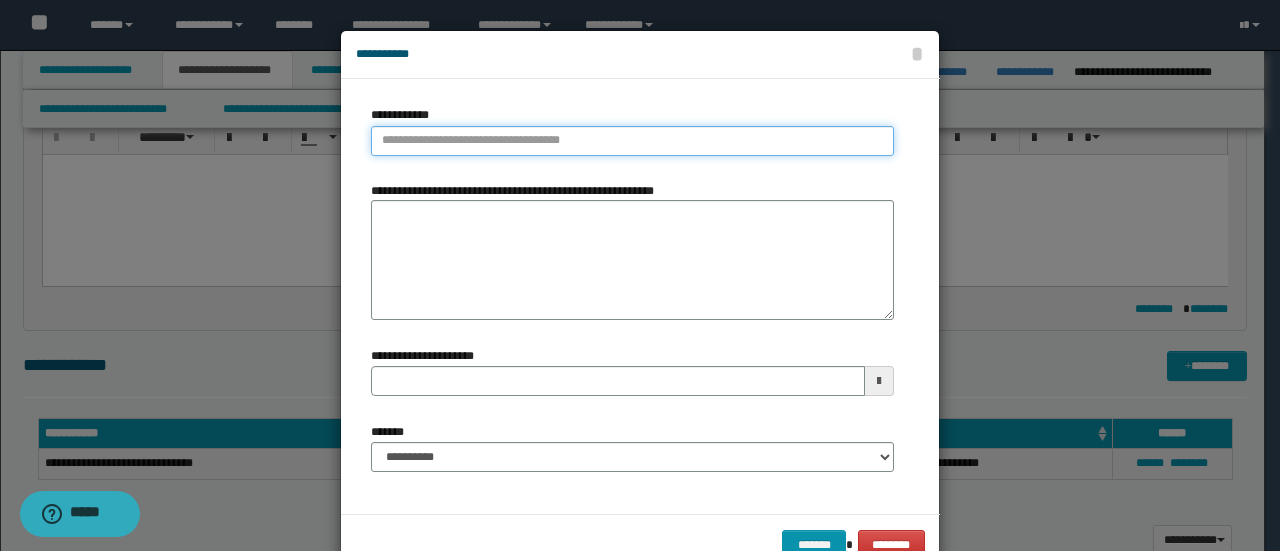 type on "**********" 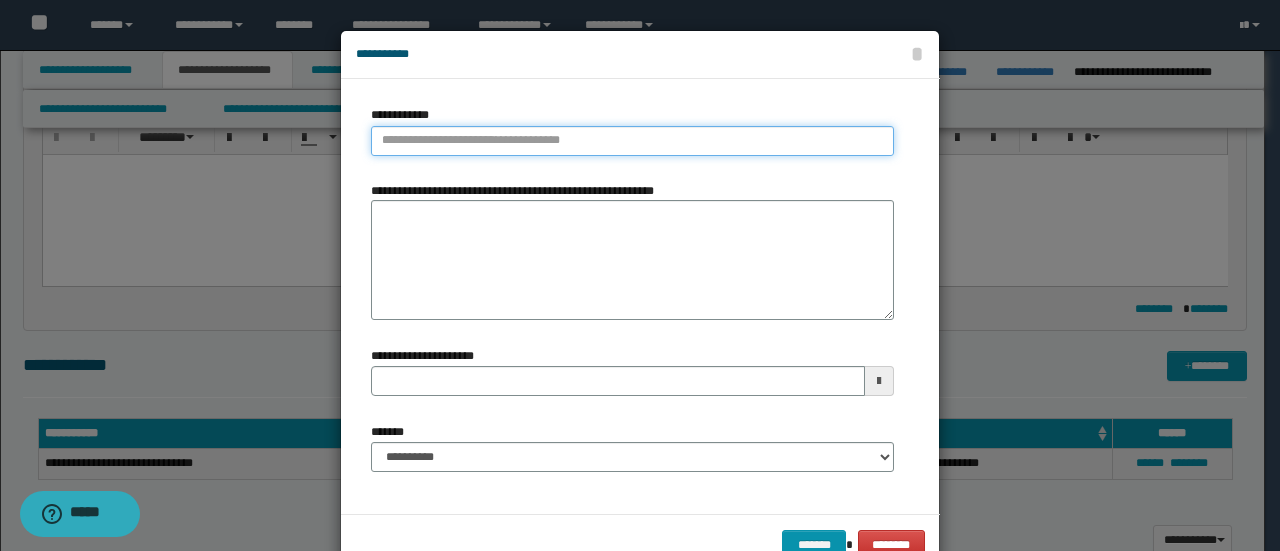 click on "**********" at bounding box center (632, 141) 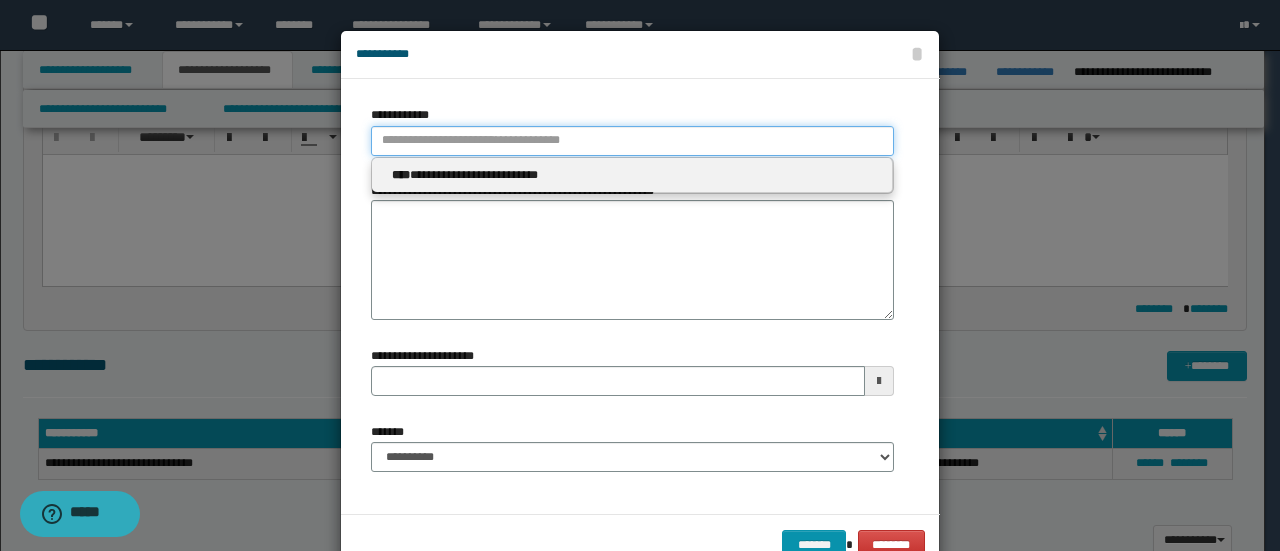 type 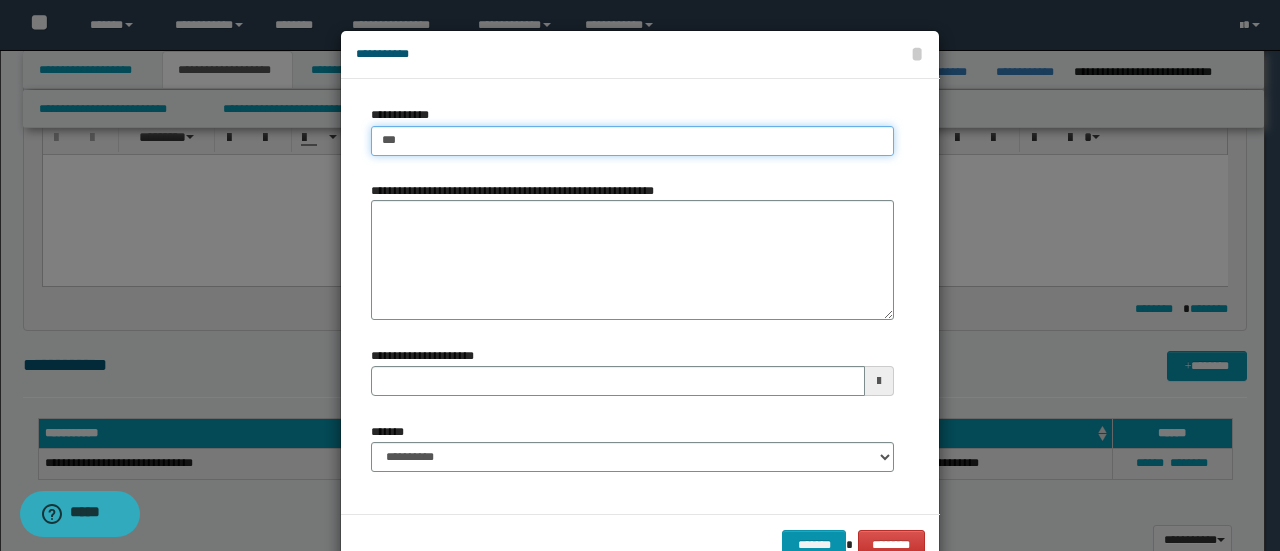 type on "****" 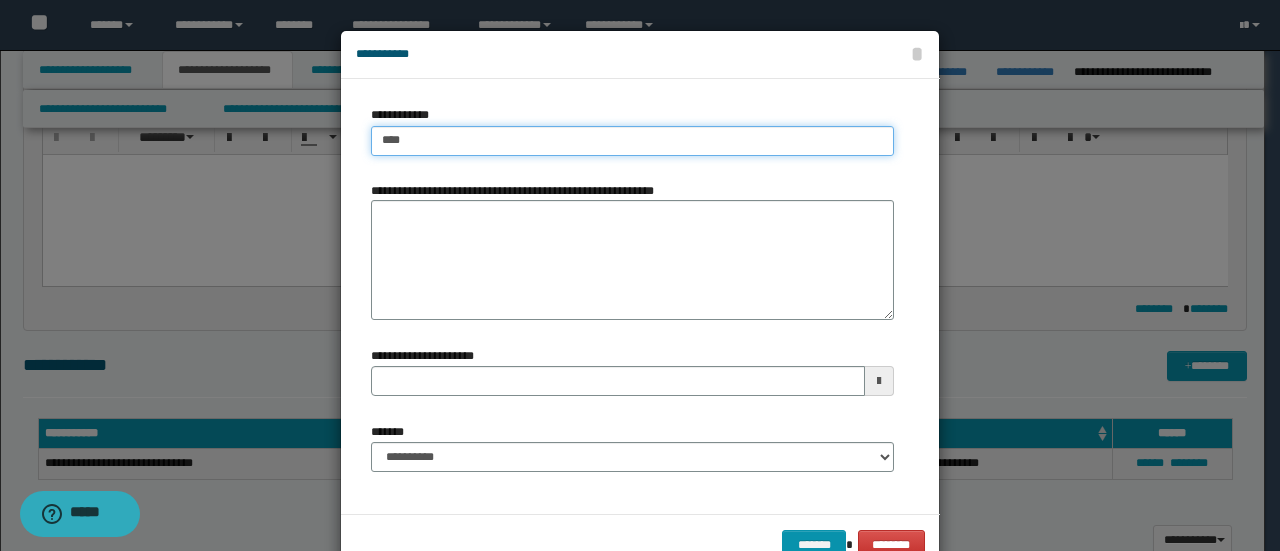 type on "****" 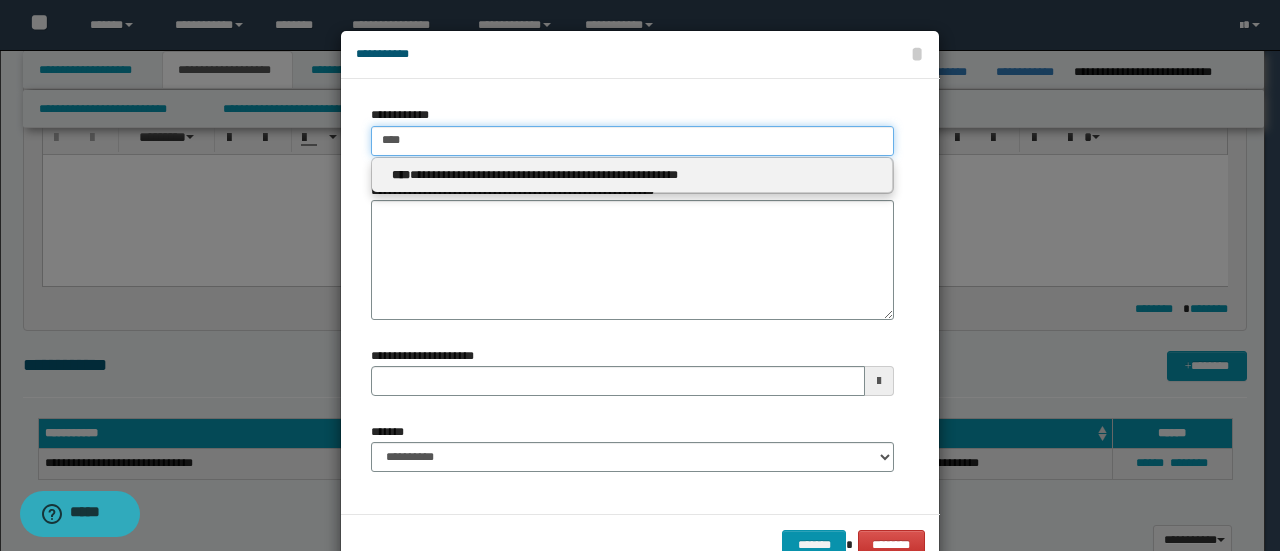 type on "****" 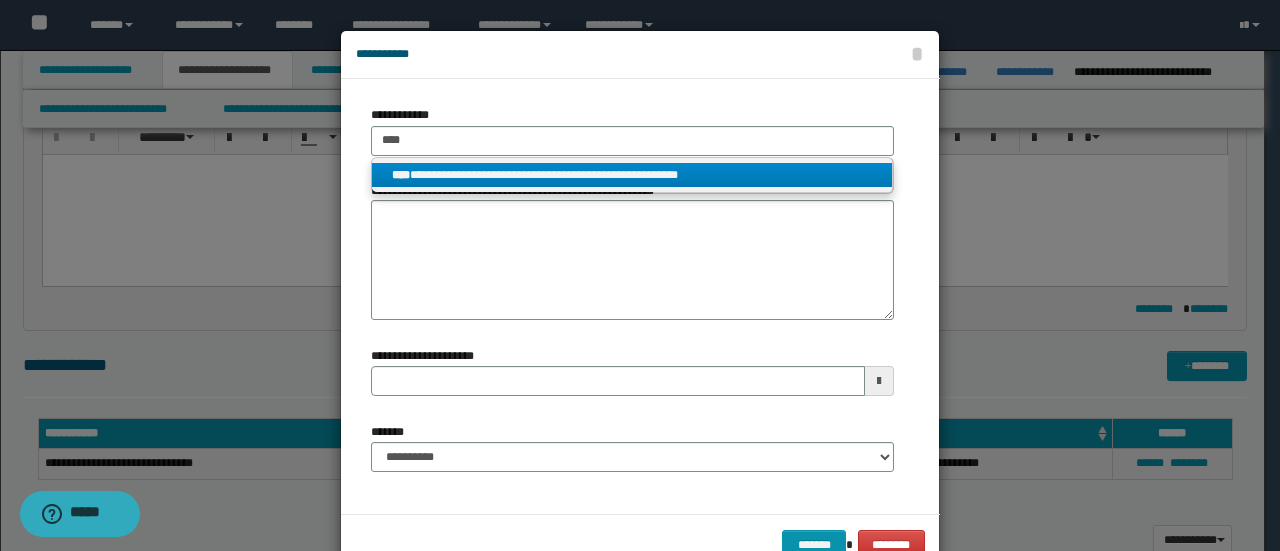 click on "**********" at bounding box center [632, 175] 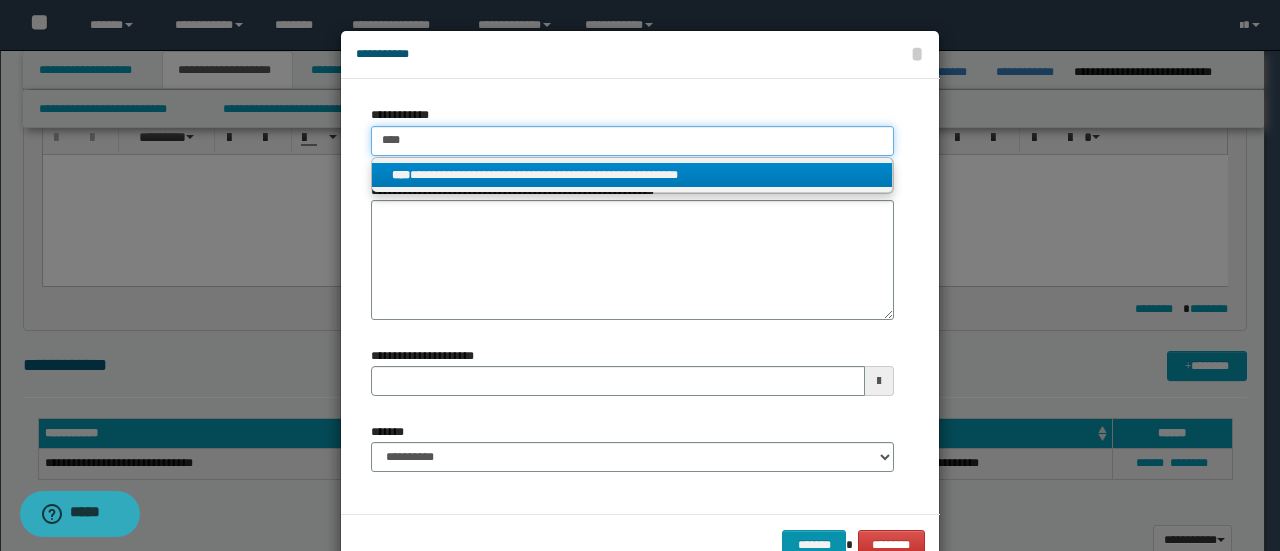 type 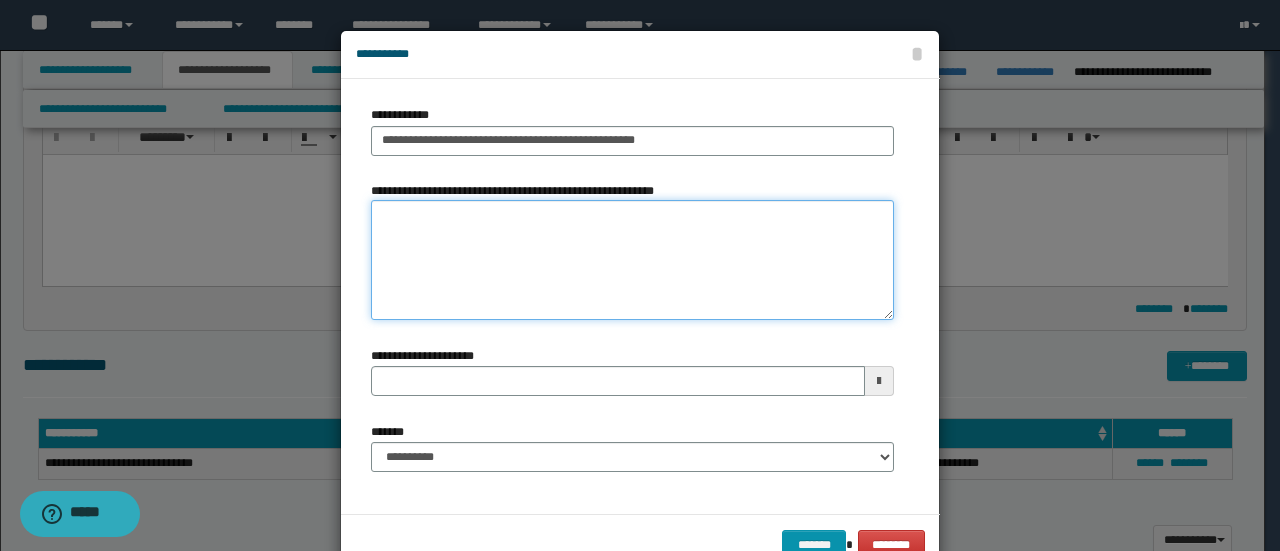 click on "**********" at bounding box center [632, 260] 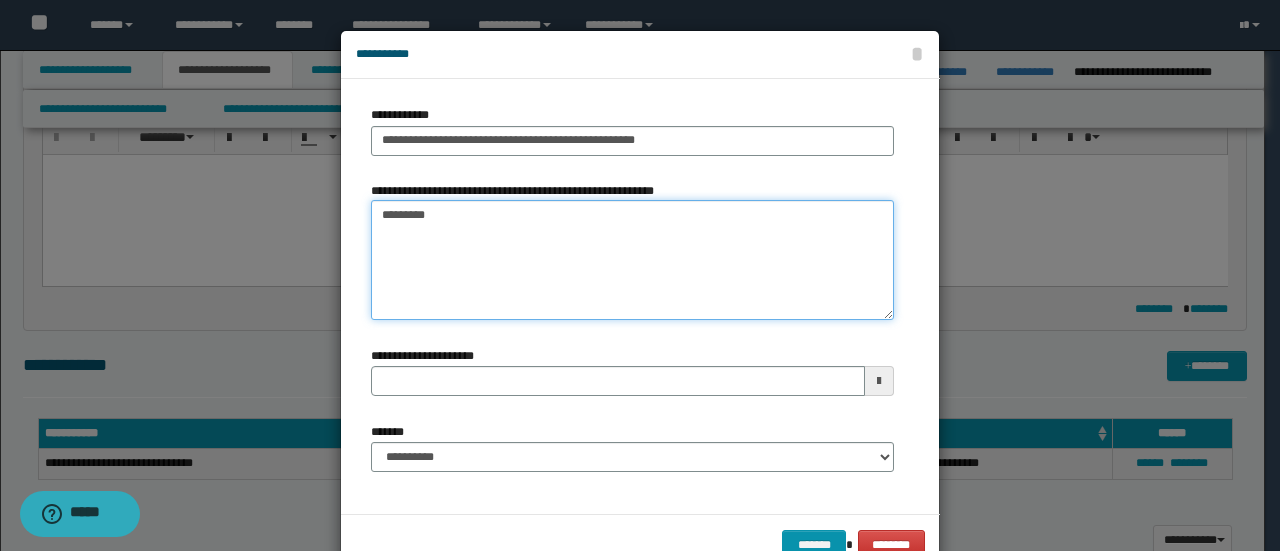 type on "*********" 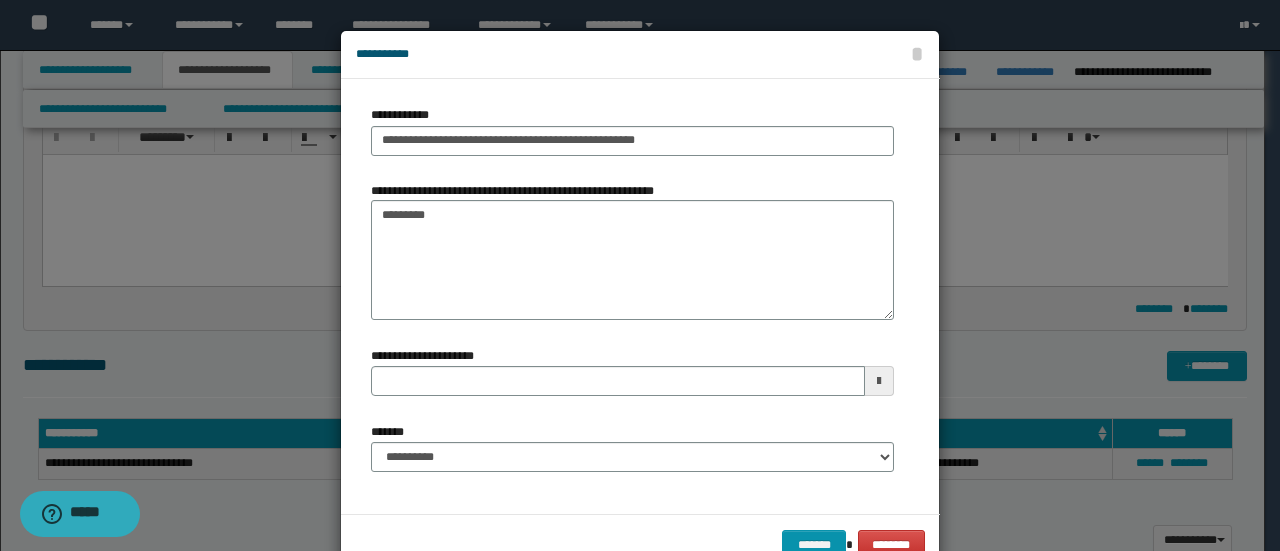 click on "**********" at bounding box center (632, 447) 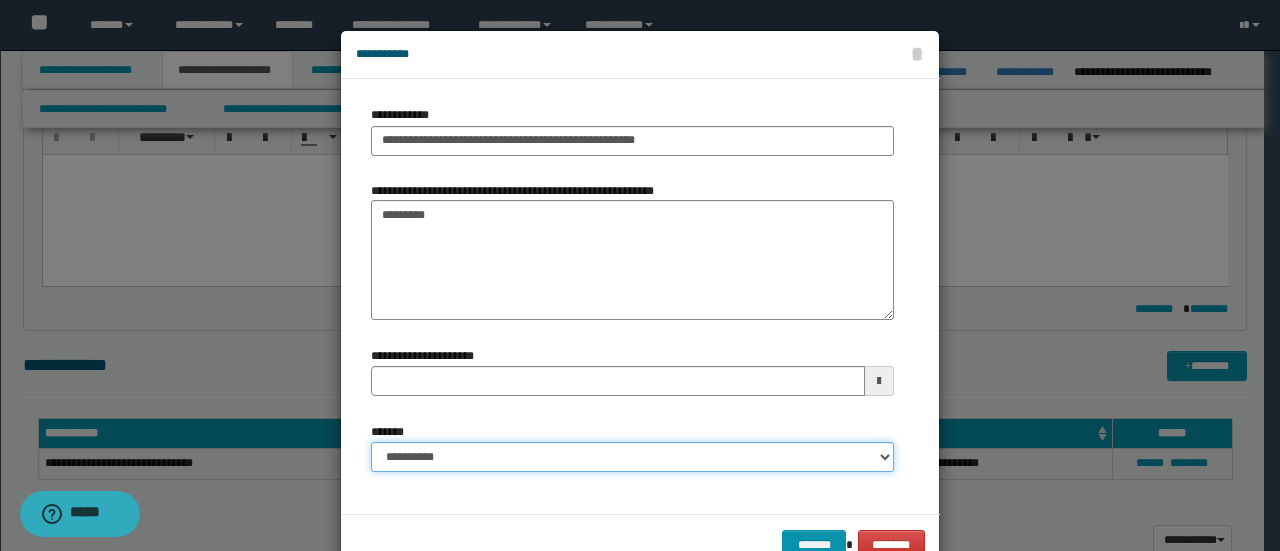 click on "**********" at bounding box center (632, 457) 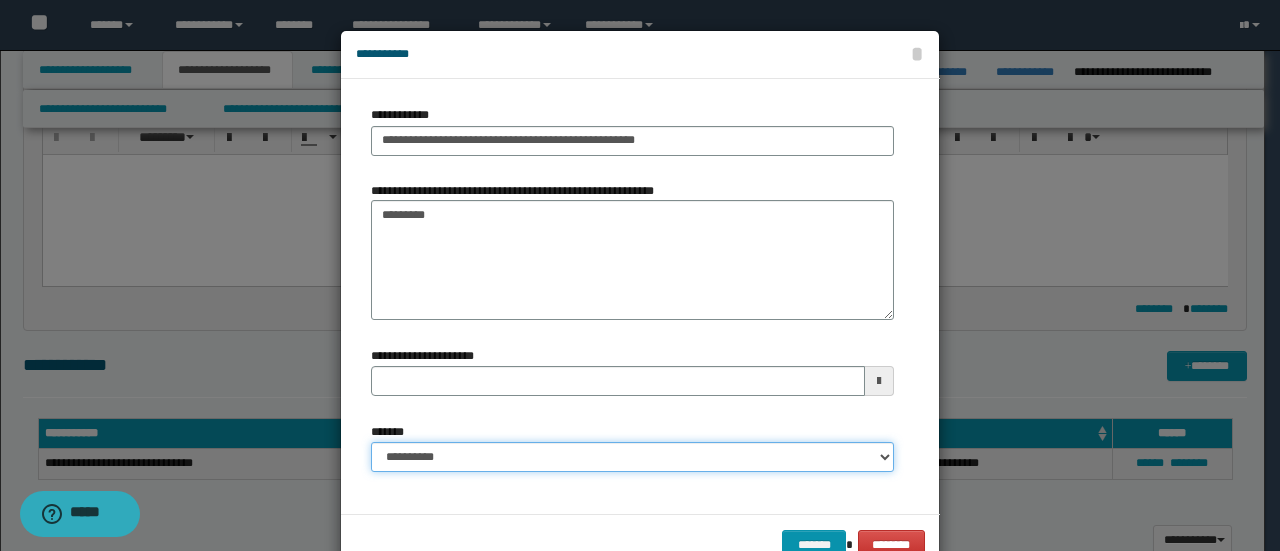 select on "*" 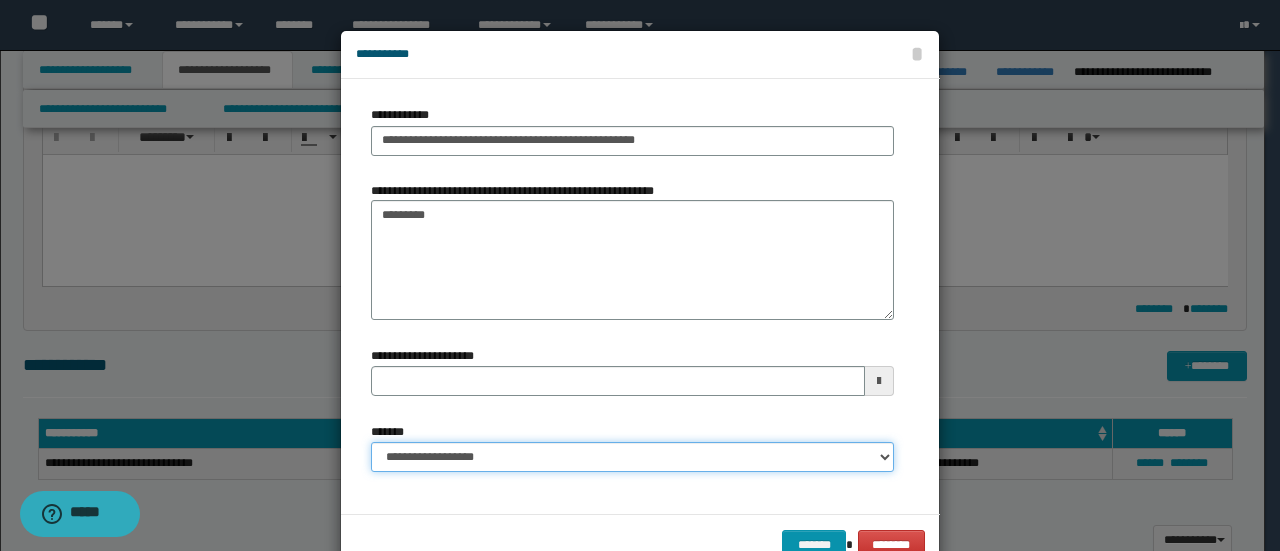 type 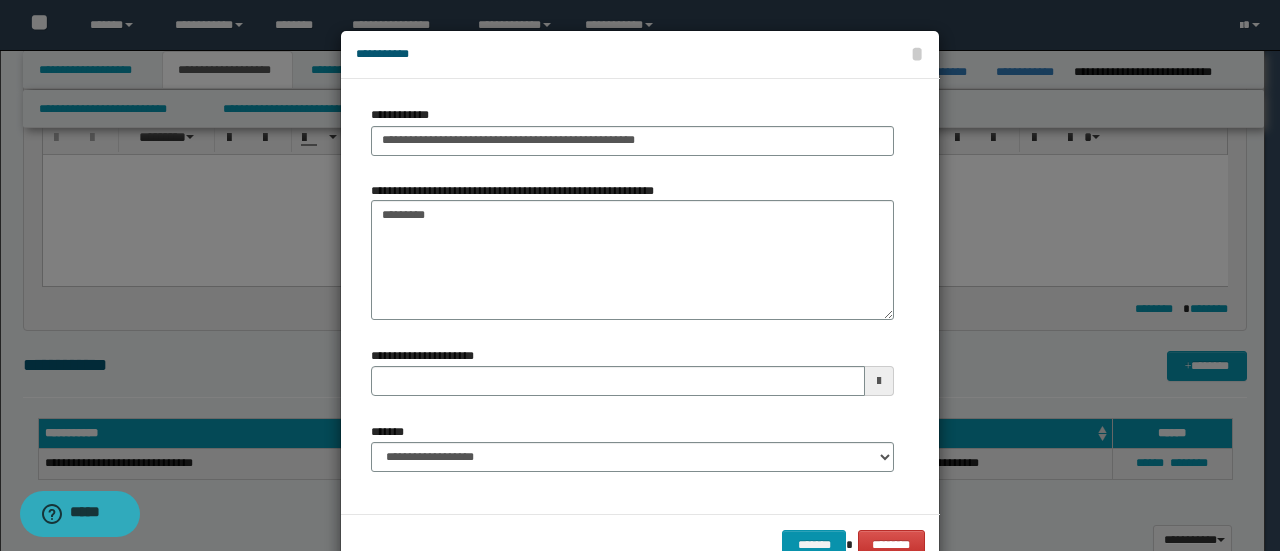 click on "*******
********" at bounding box center [640, 544] 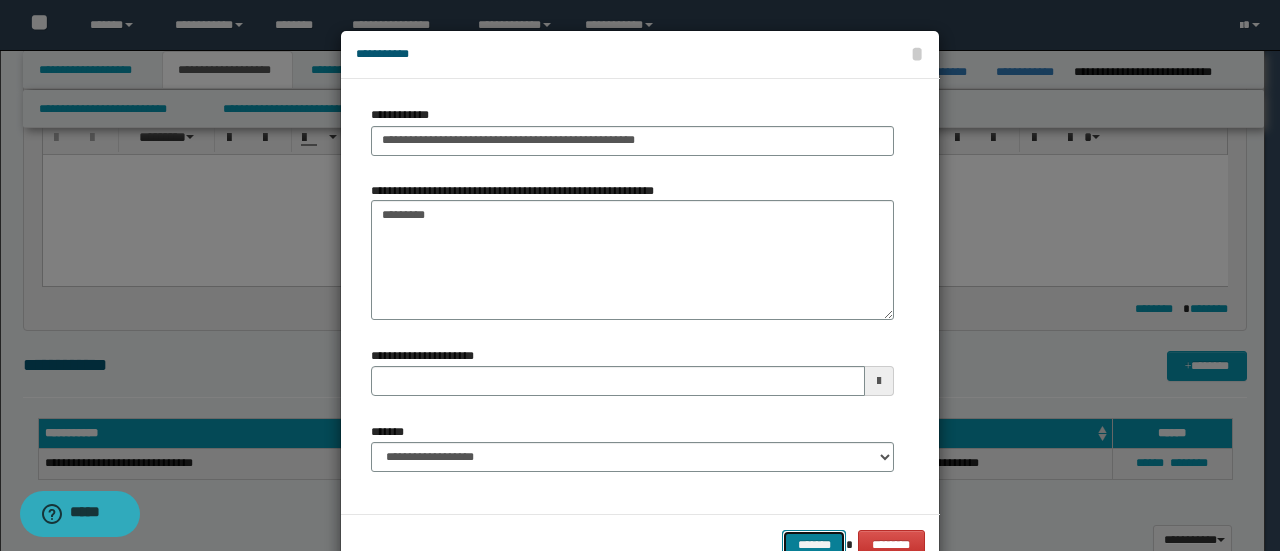 click on "*******" at bounding box center [814, 544] 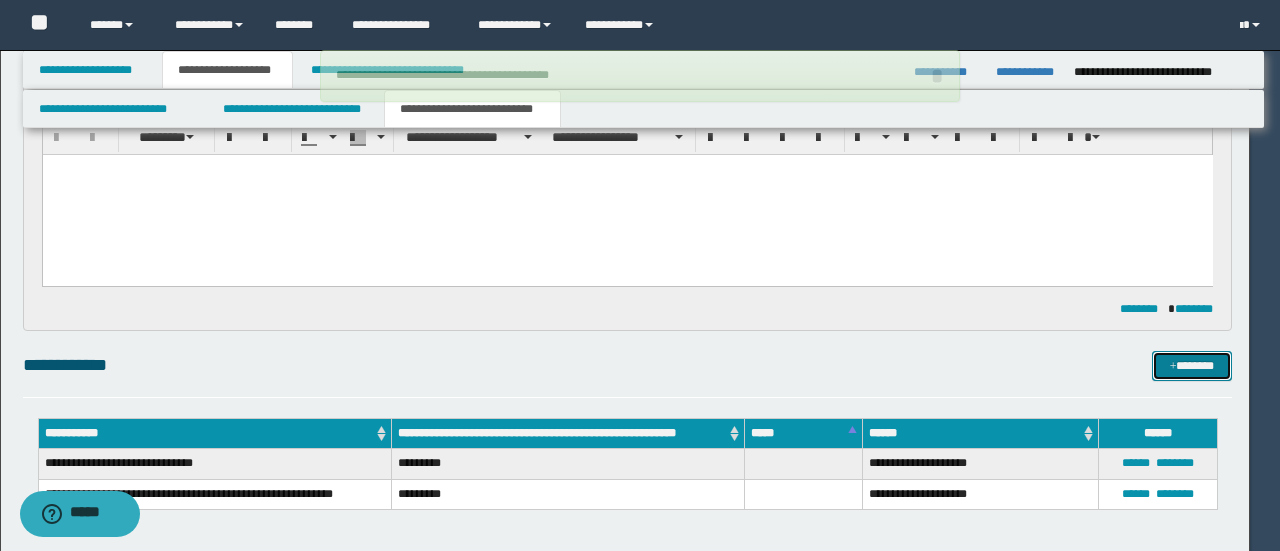 type 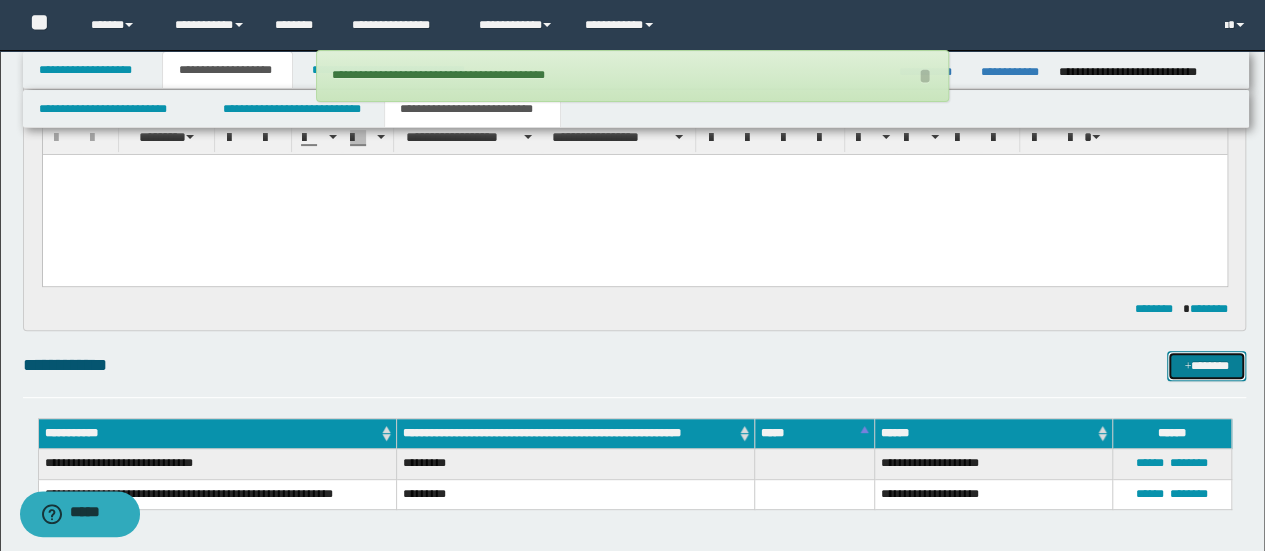 click on "*******" at bounding box center (1206, 365) 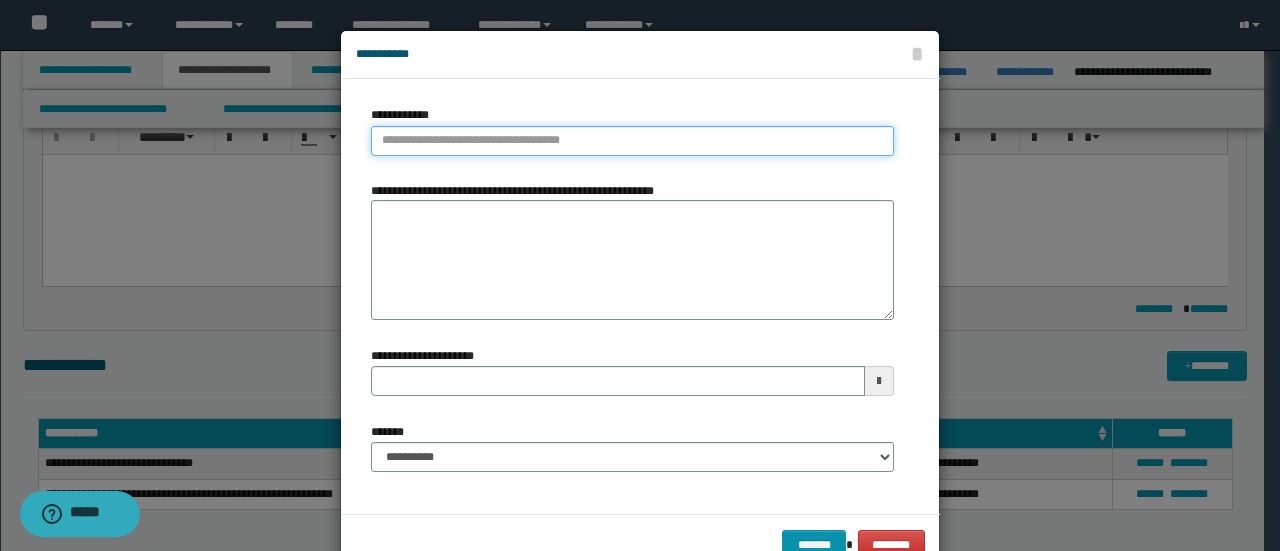 type on "**********" 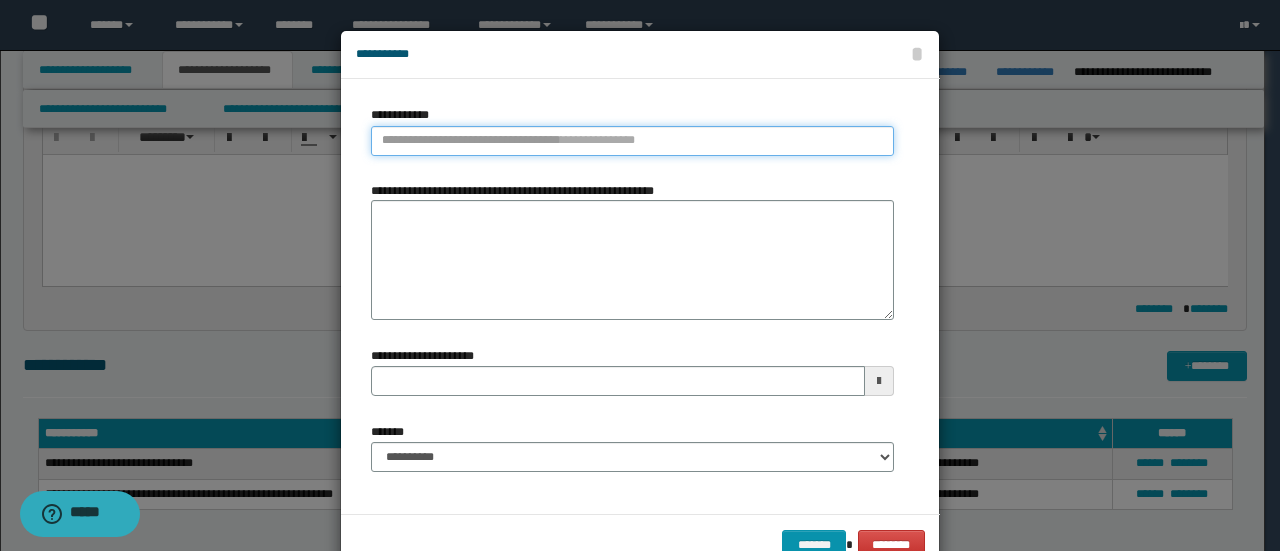click on "**********" at bounding box center [632, 141] 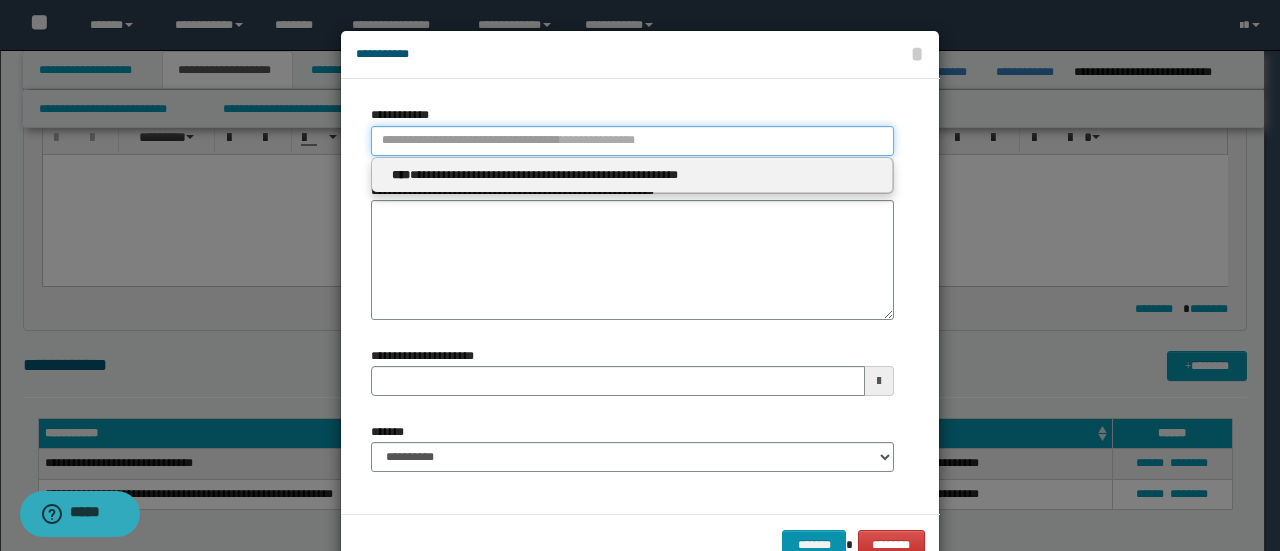 type 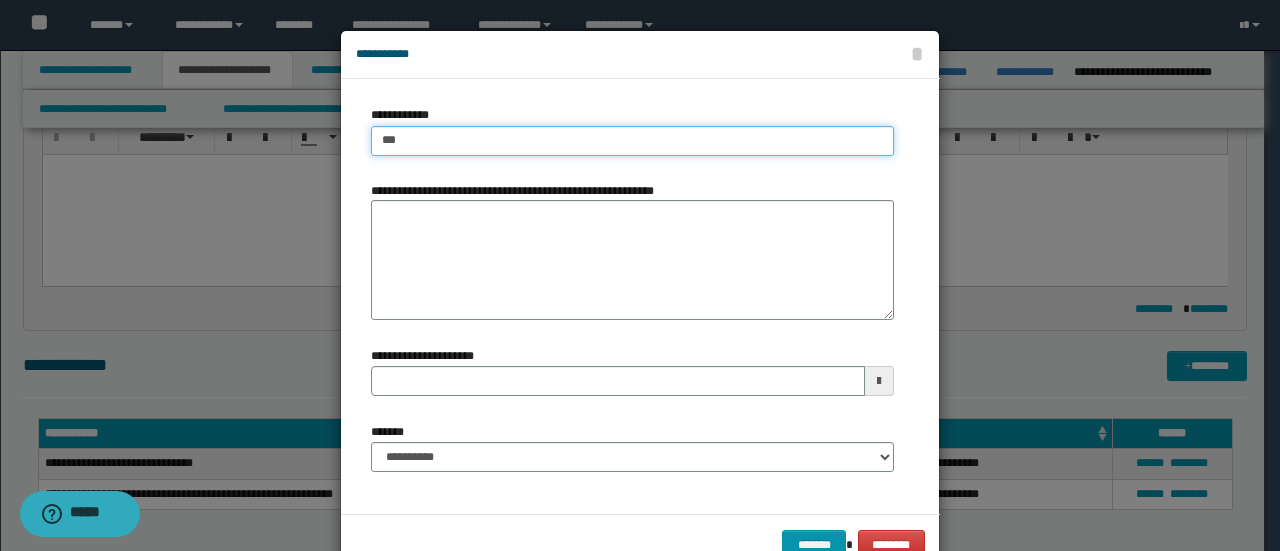 type on "****" 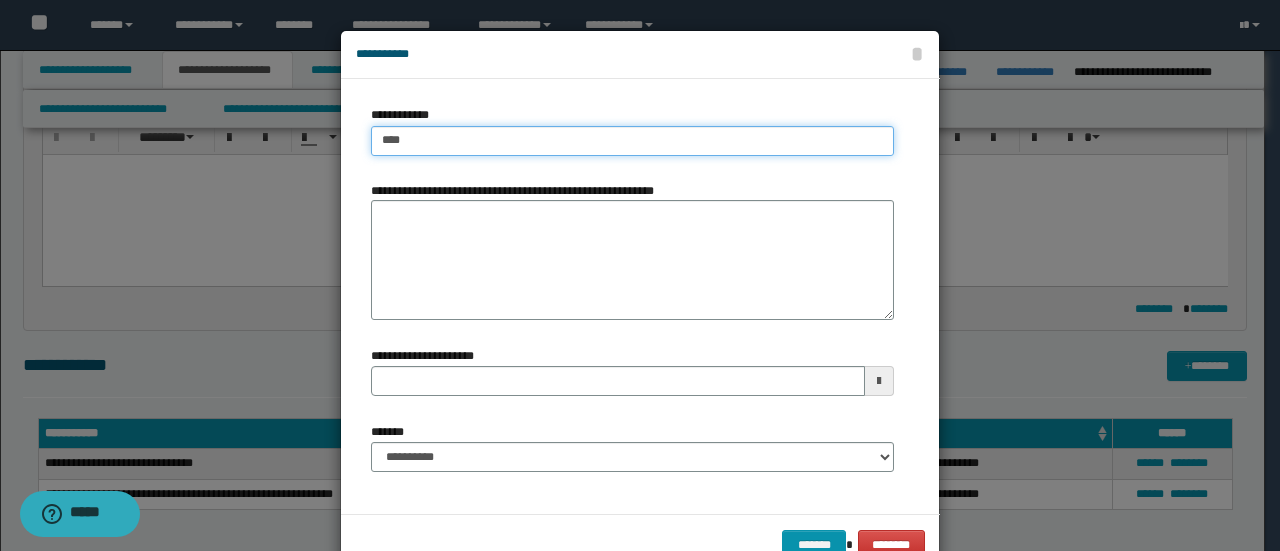 type on "****" 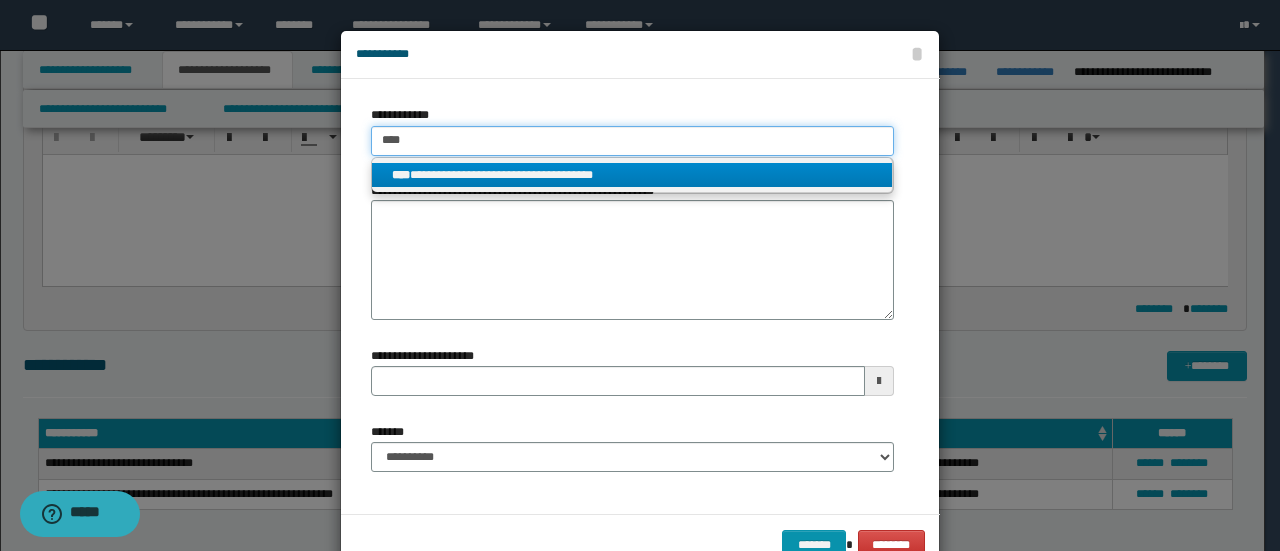 type on "****" 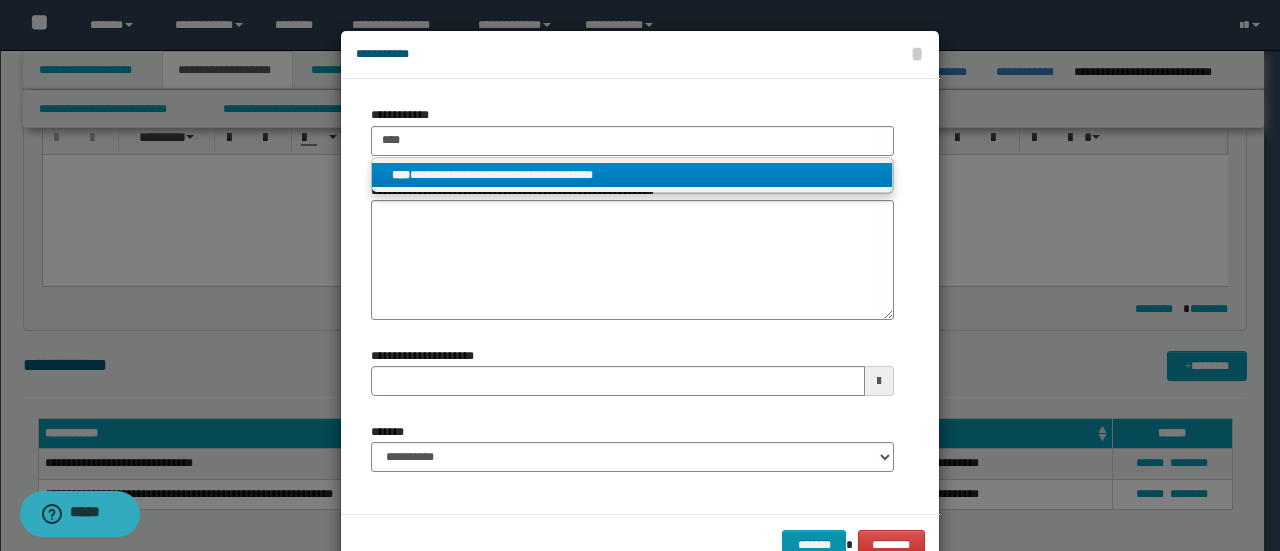 click on "**********" at bounding box center (632, 175) 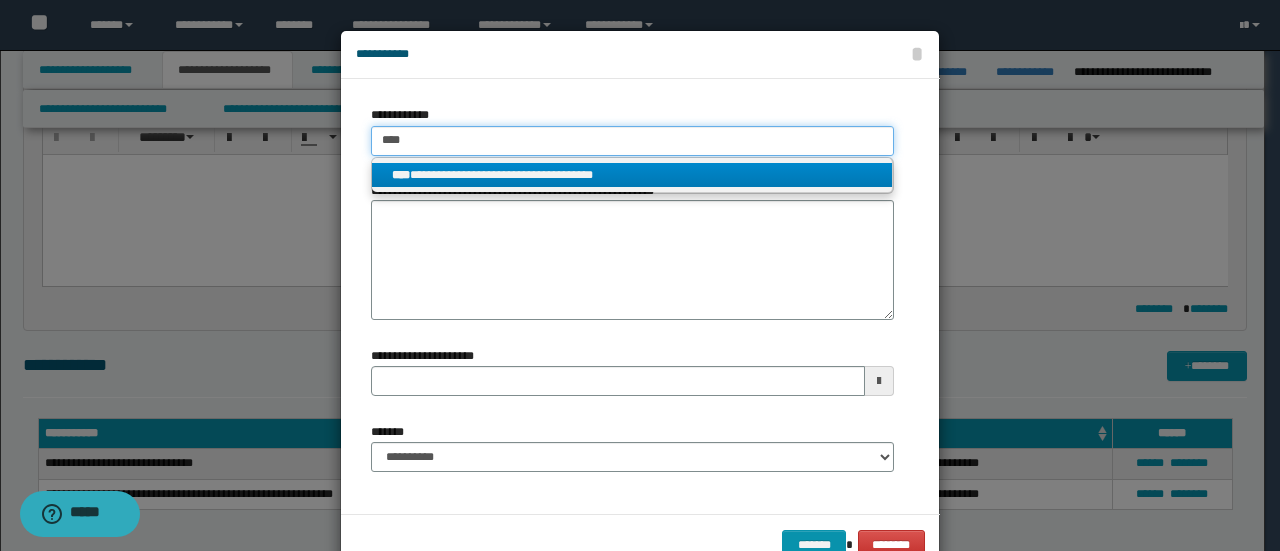 type 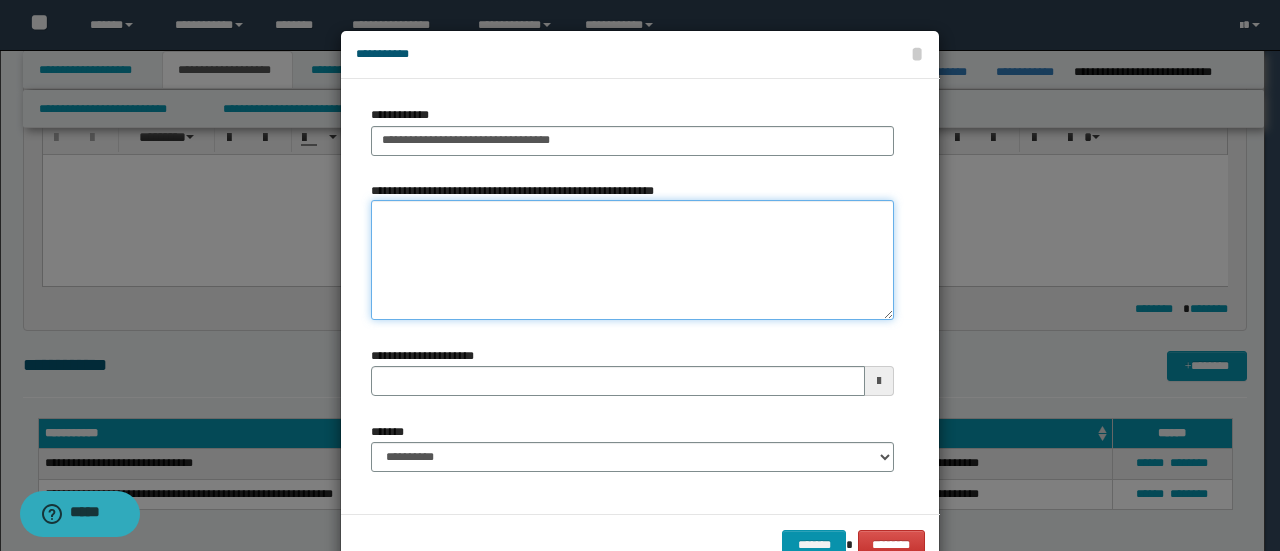click on "**********" at bounding box center (632, 260) 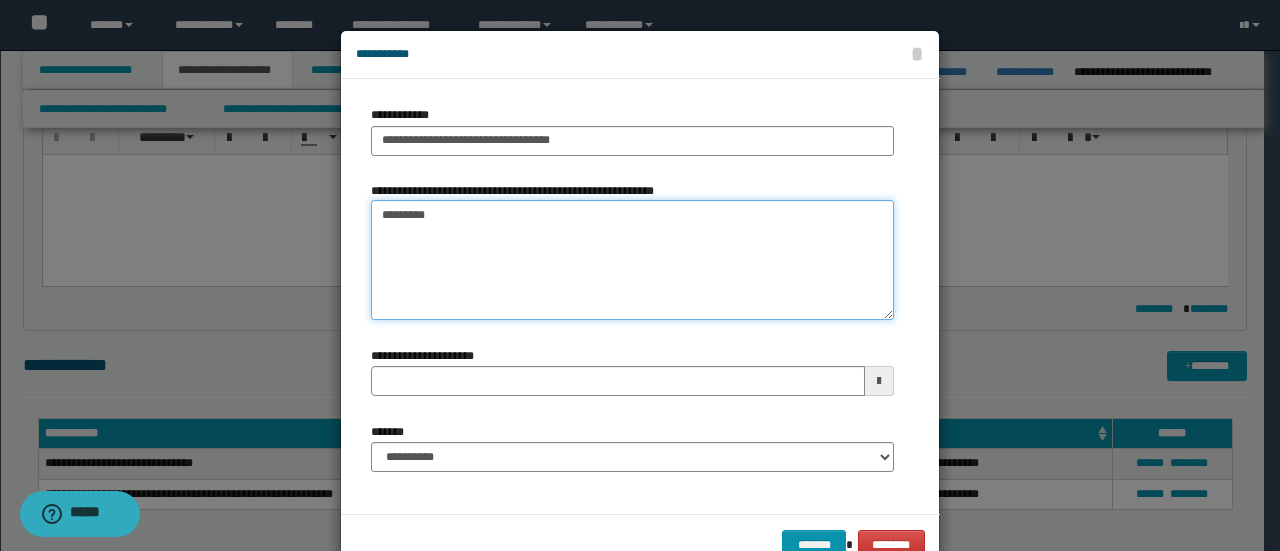 type on "*********" 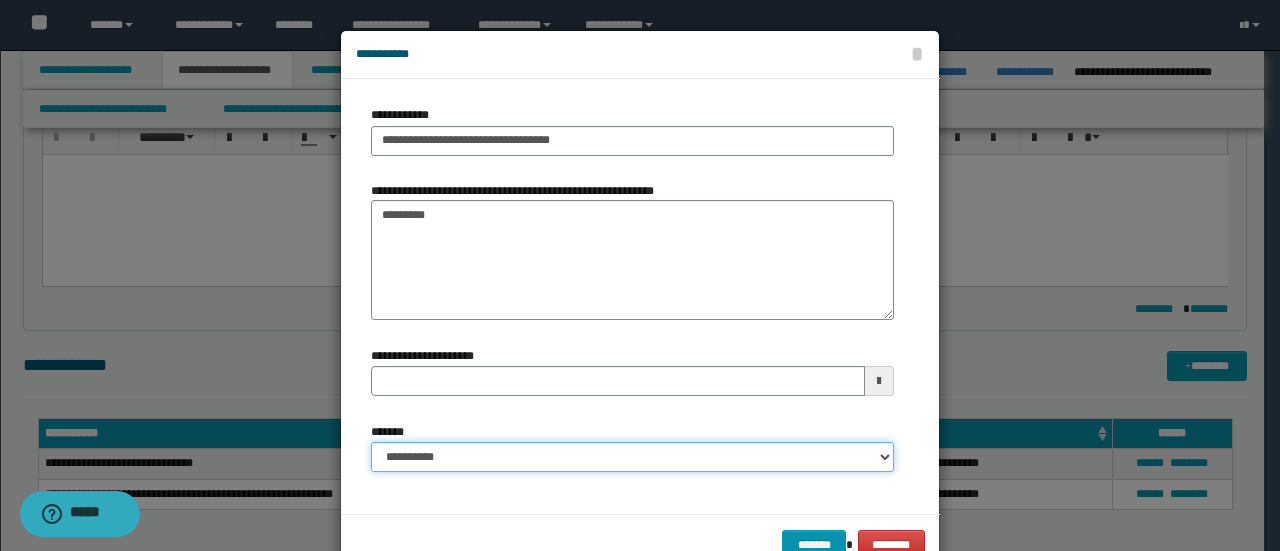 click on "**********" at bounding box center (632, 457) 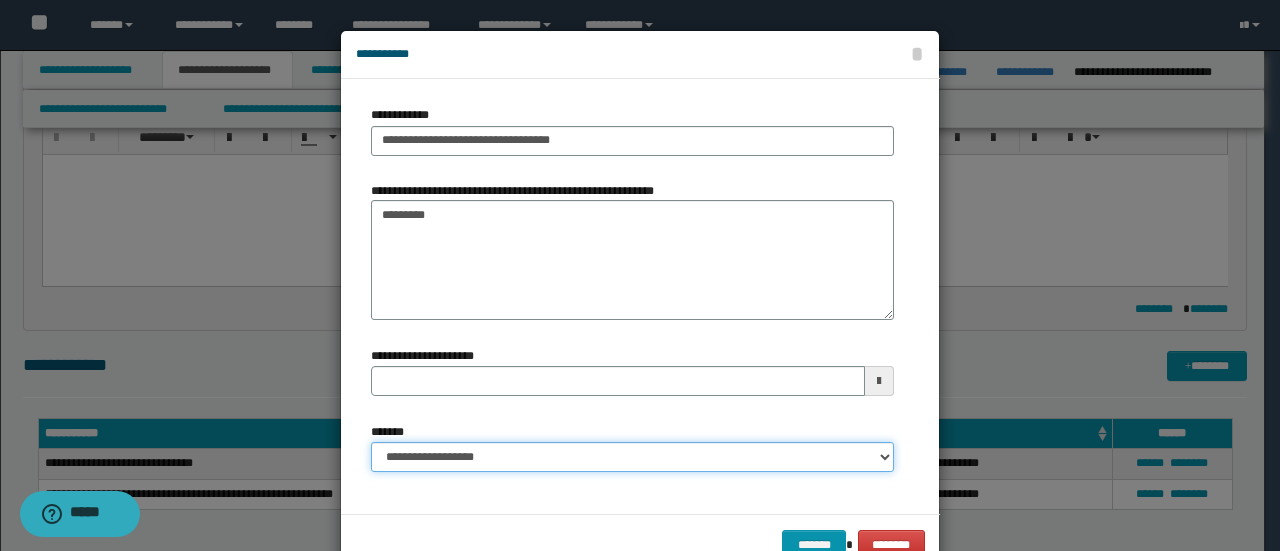 type 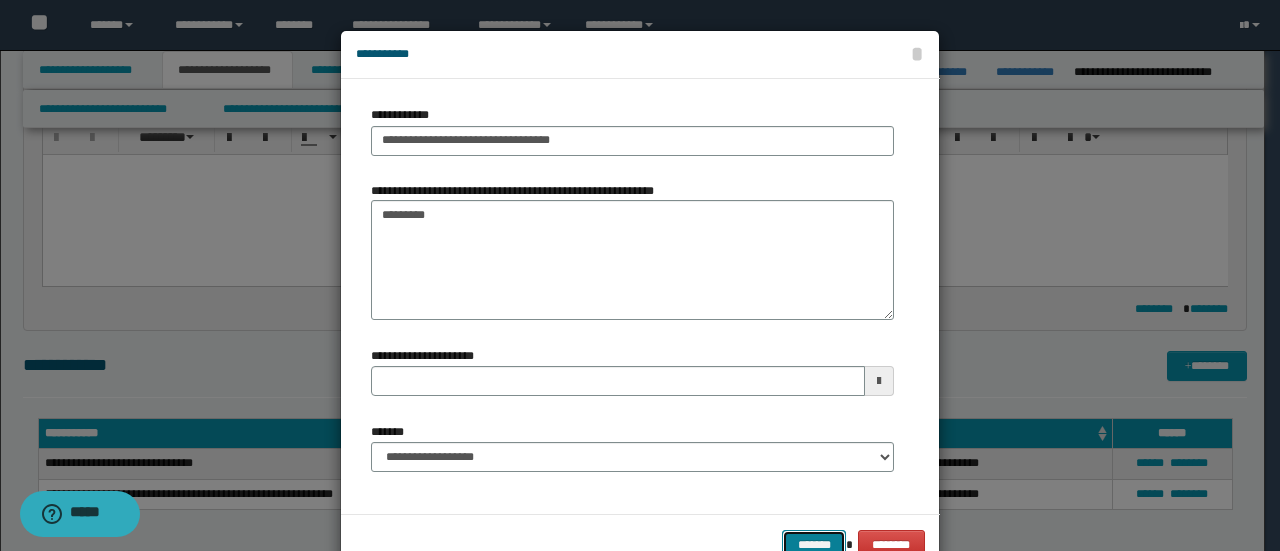 click on "*******" at bounding box center [814, 544] 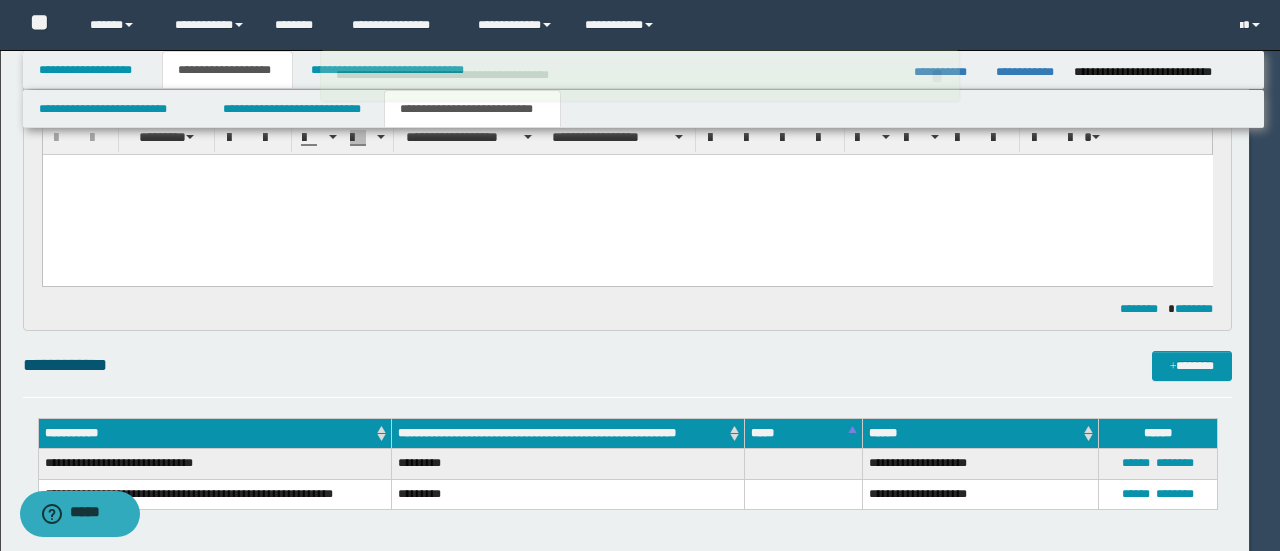 type 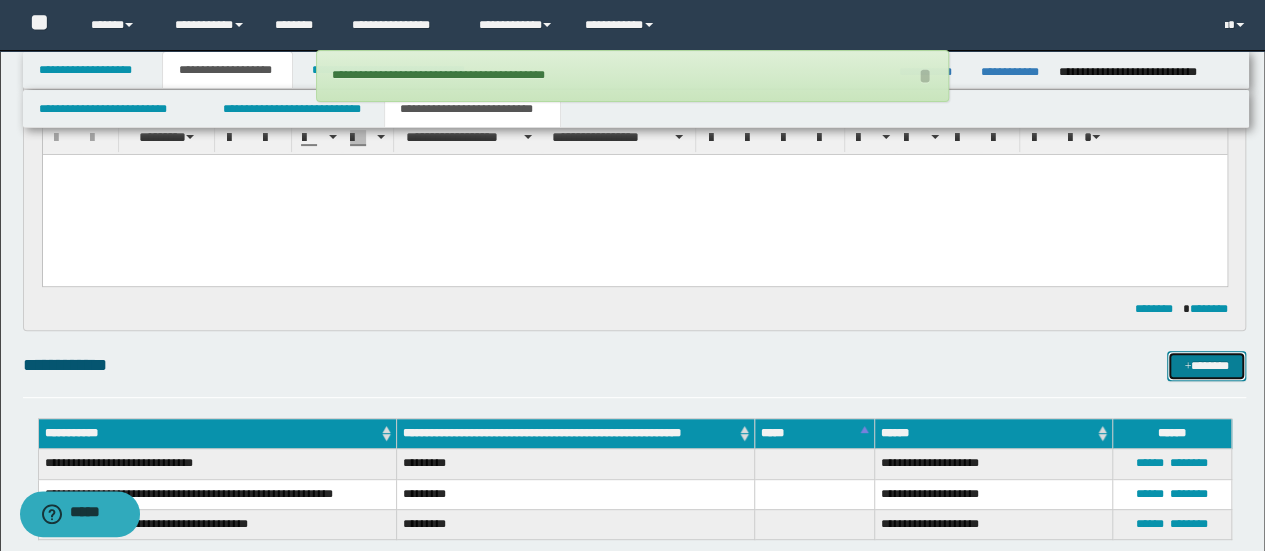 click on "*******" at bounding box center (1206, 365) 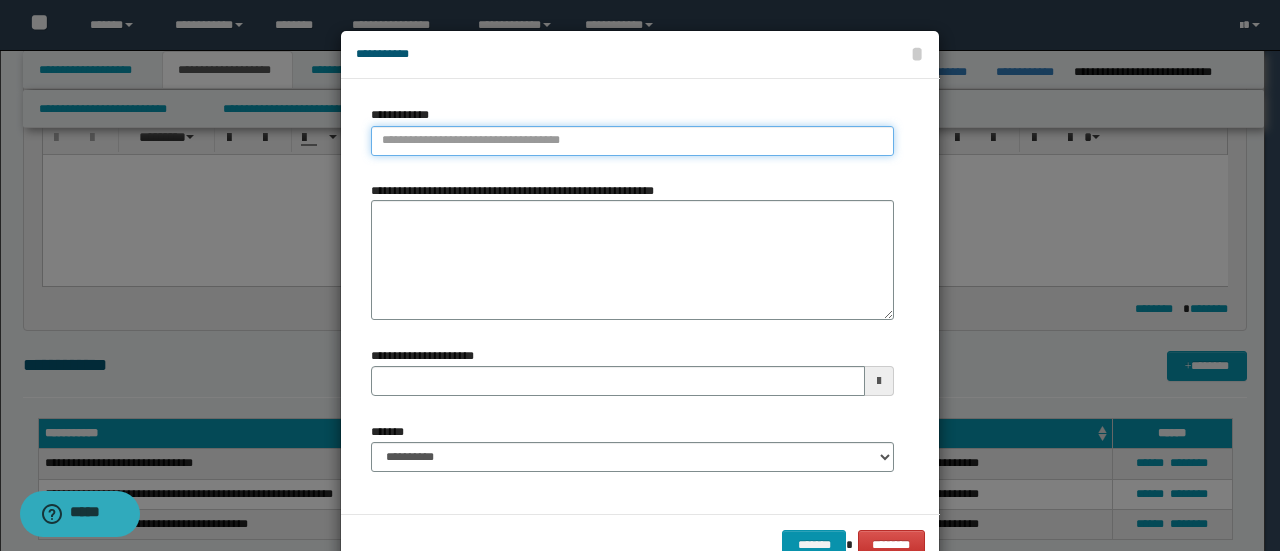 type on "**********" 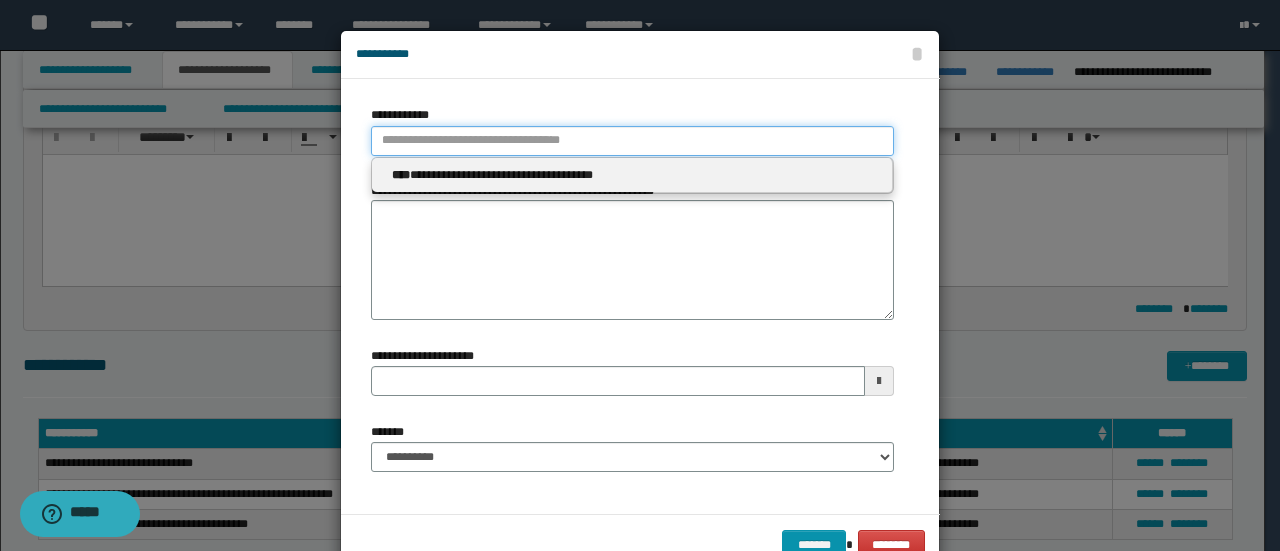click on "**********" at bounding box center (632, 141) 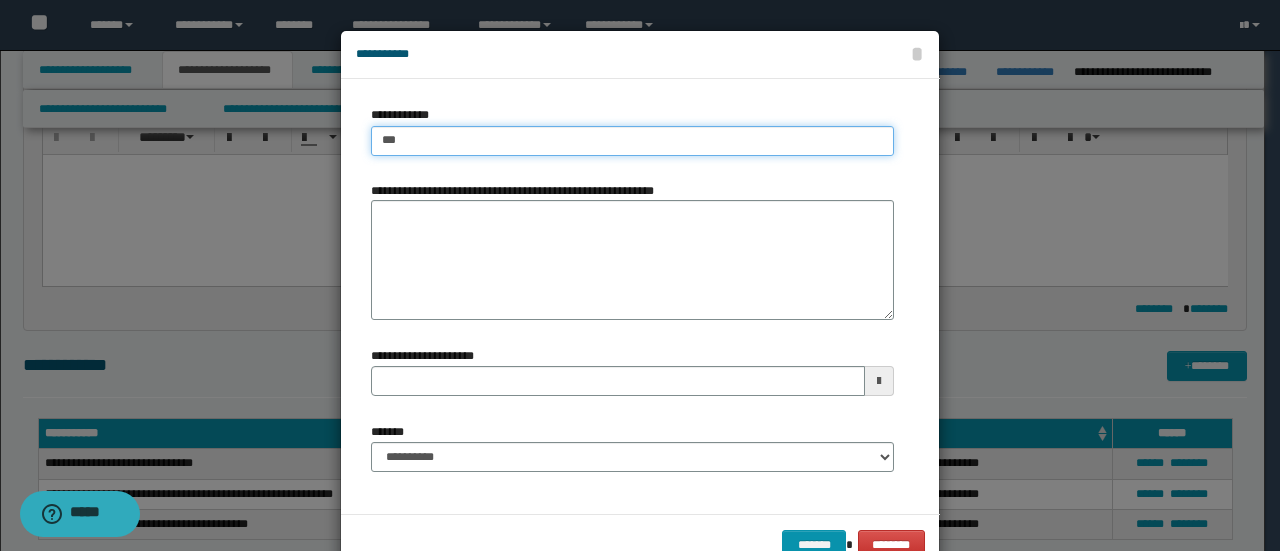 type on "****" 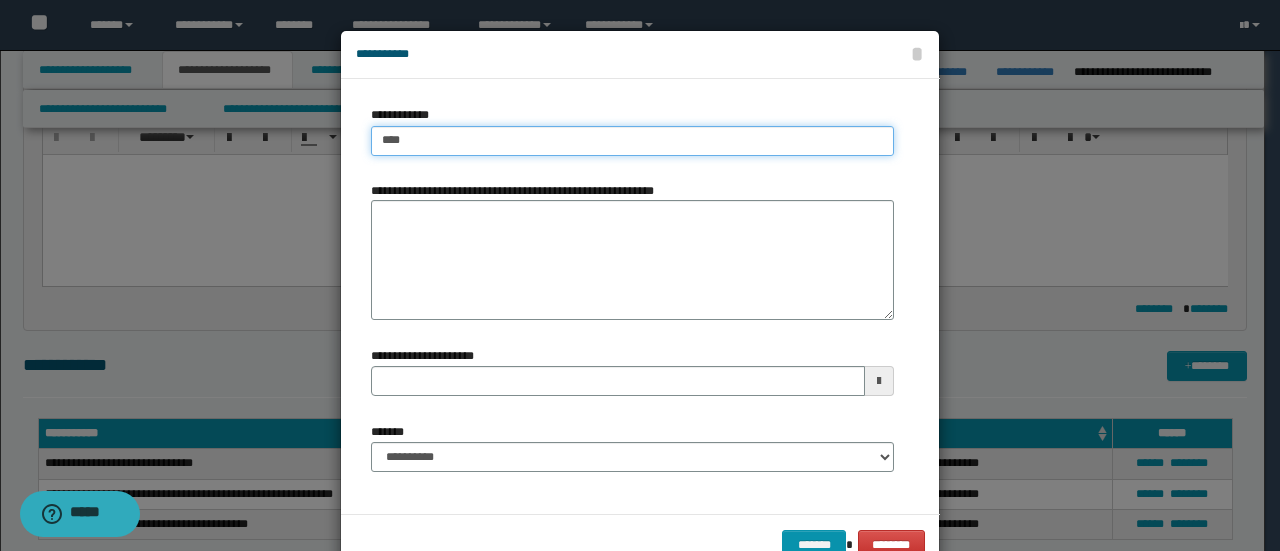 type on "****" 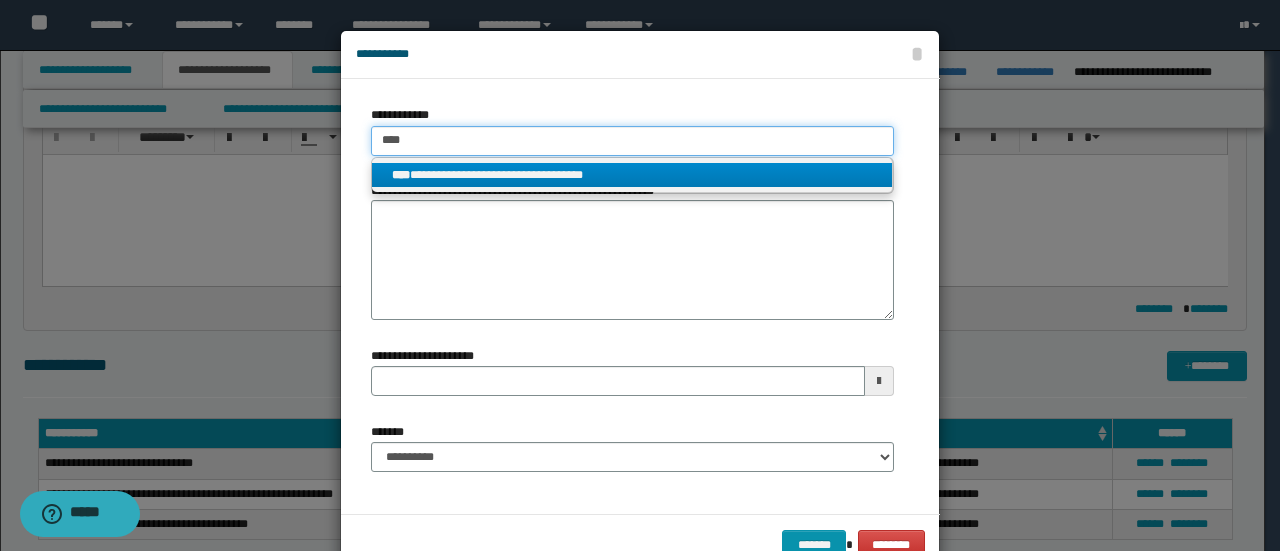 type on "****" 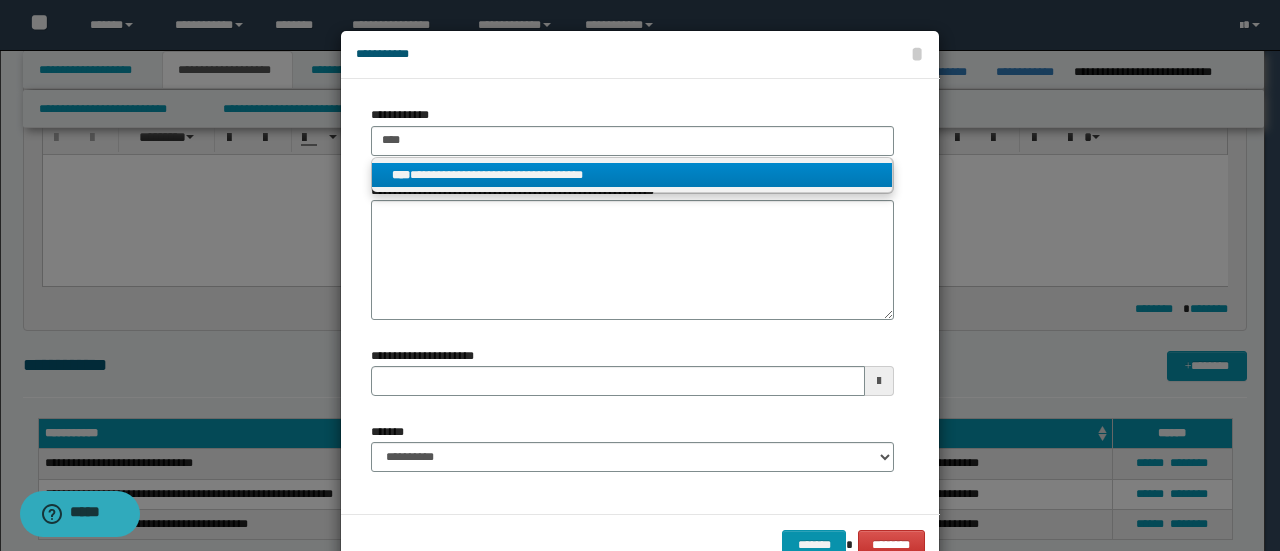 drag, startPoint x: 468, startPoint y: 182, endPoint x: 486, endPoint y: 247, distance: 67.44627 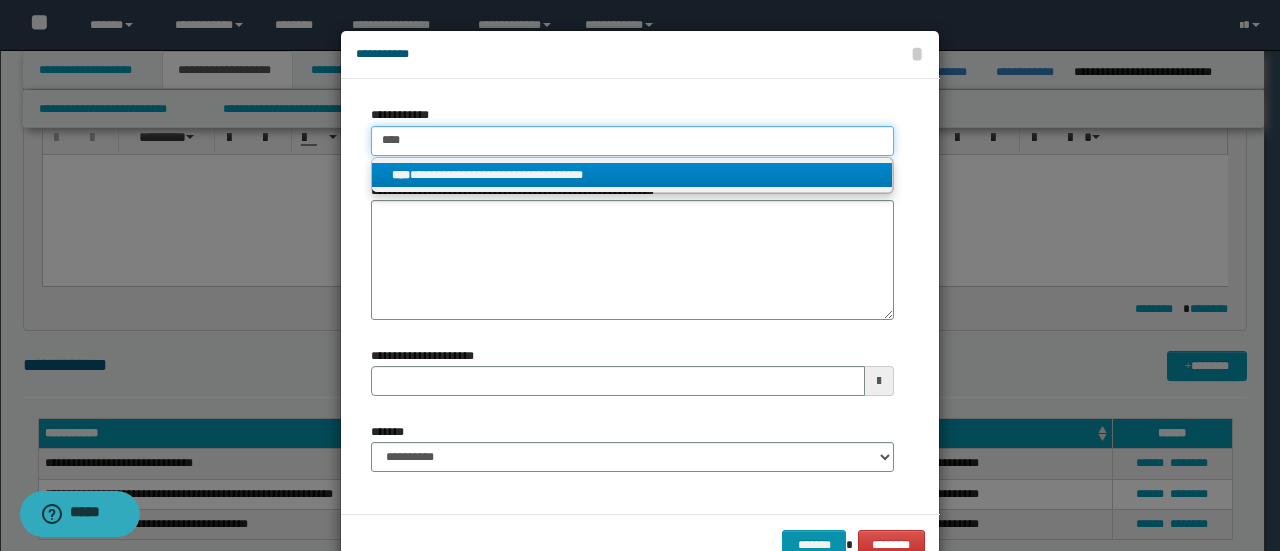 type 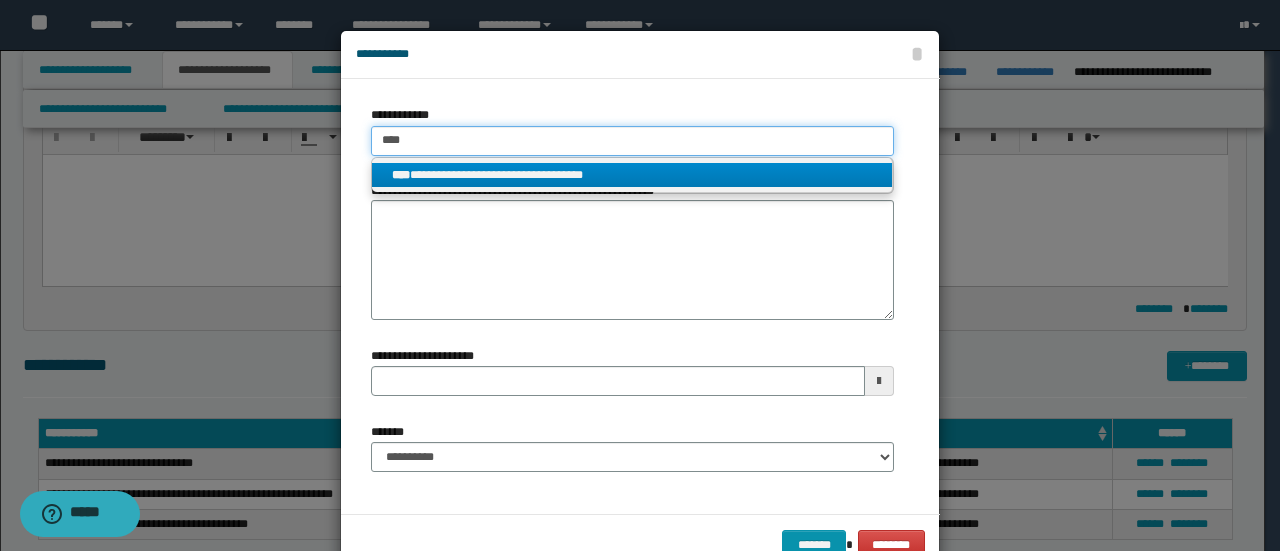 type on "**********" 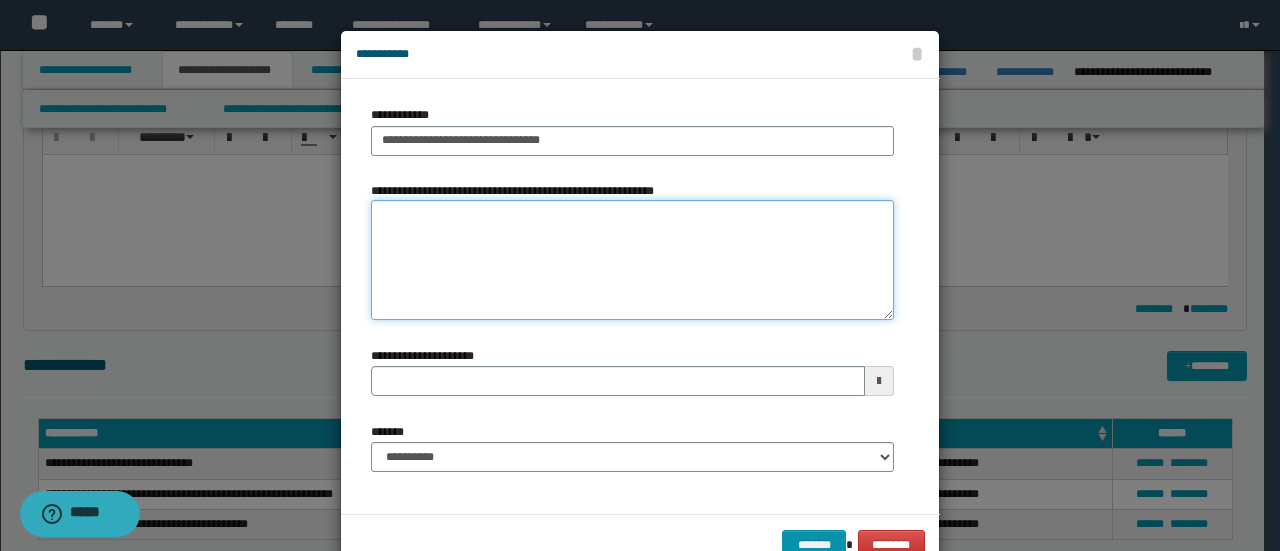 click on "**********" at bounding box center [632, 260] 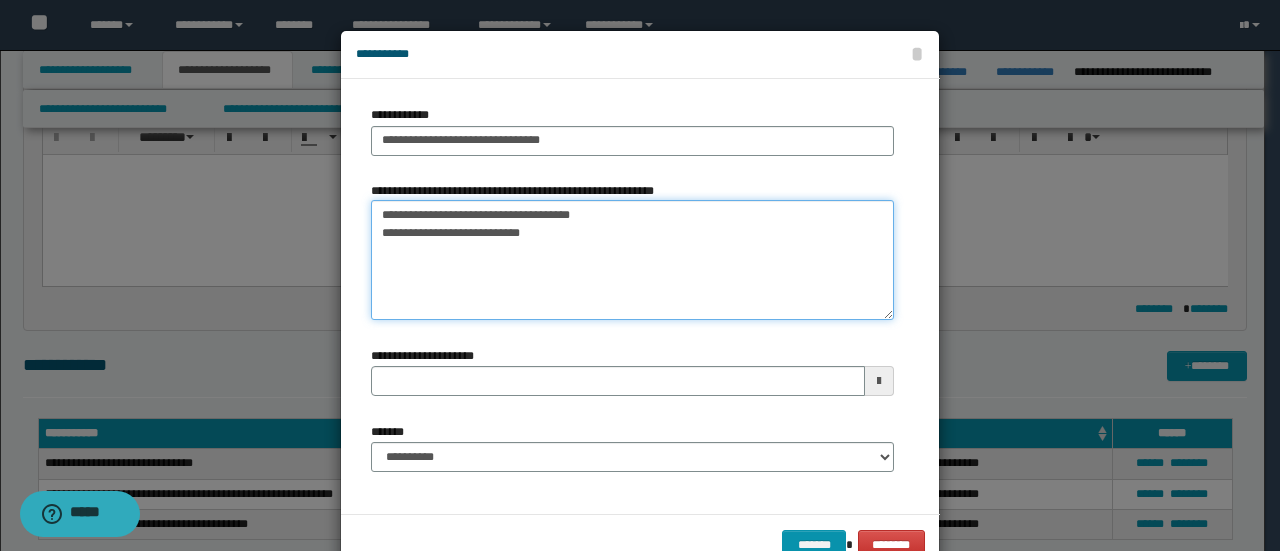click on "**********" at bounding box center [632, 260] 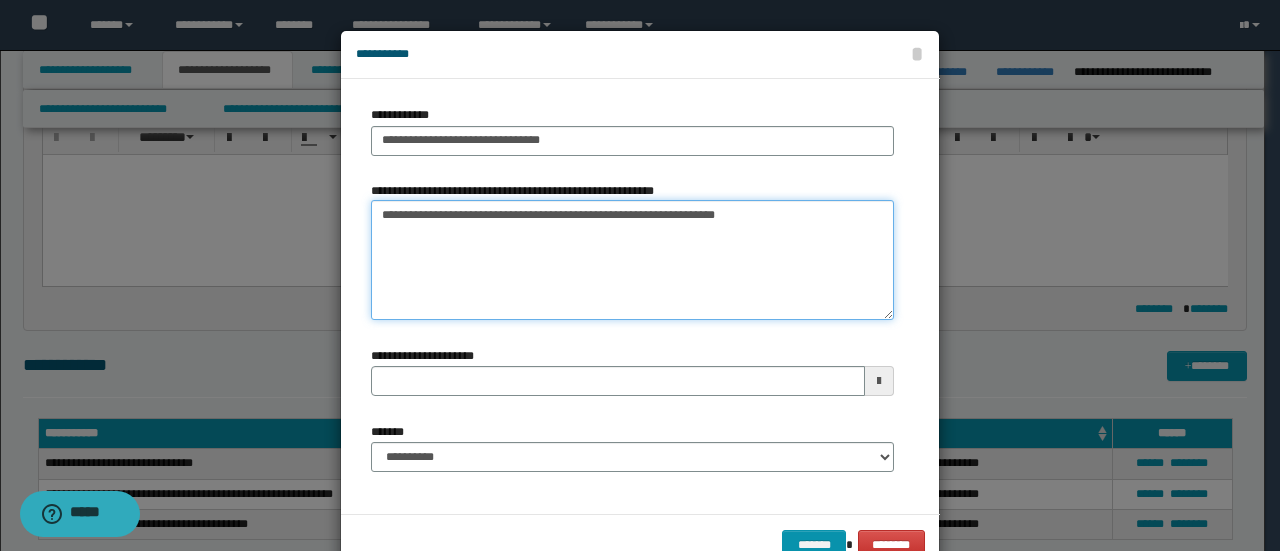 type on "**********" 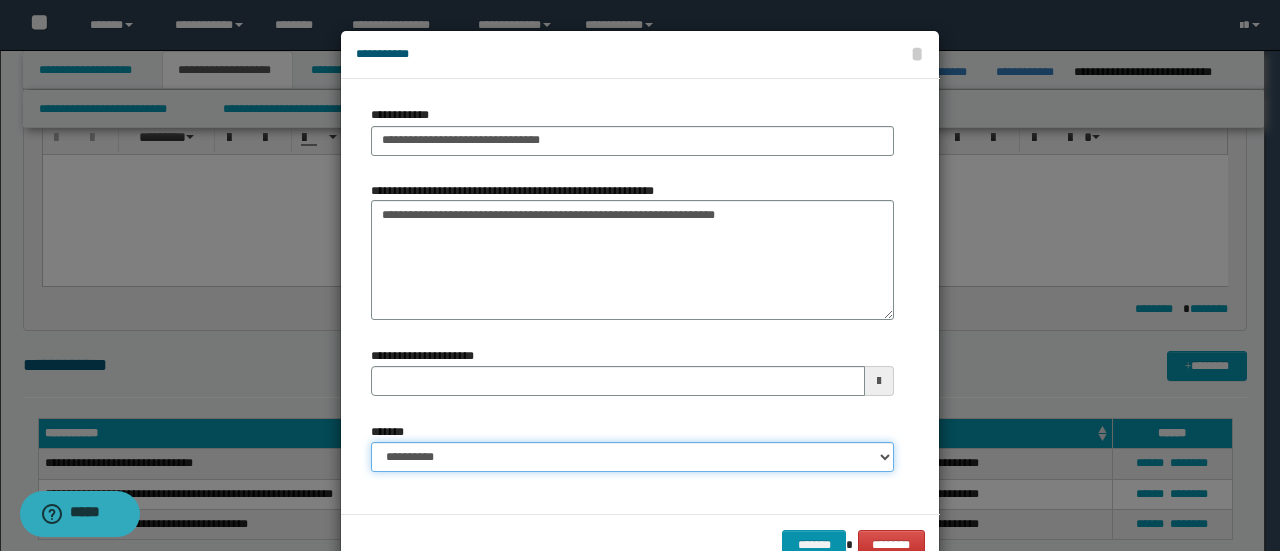 click on "**********" at bounding box center [632, 457] 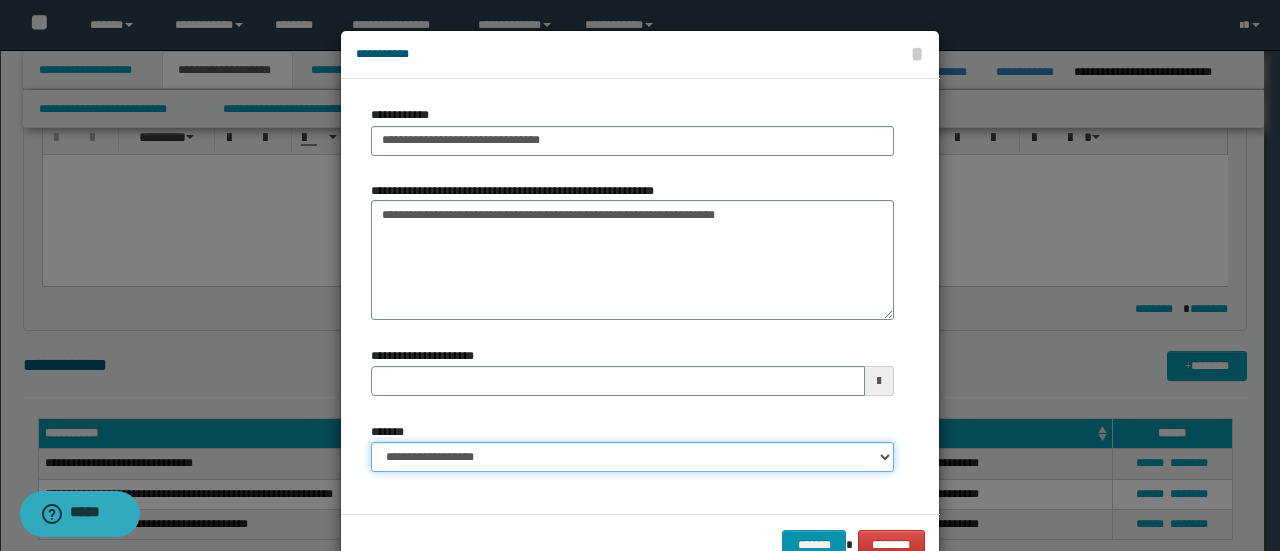 click on "**********" at bounding box center [632, 457] 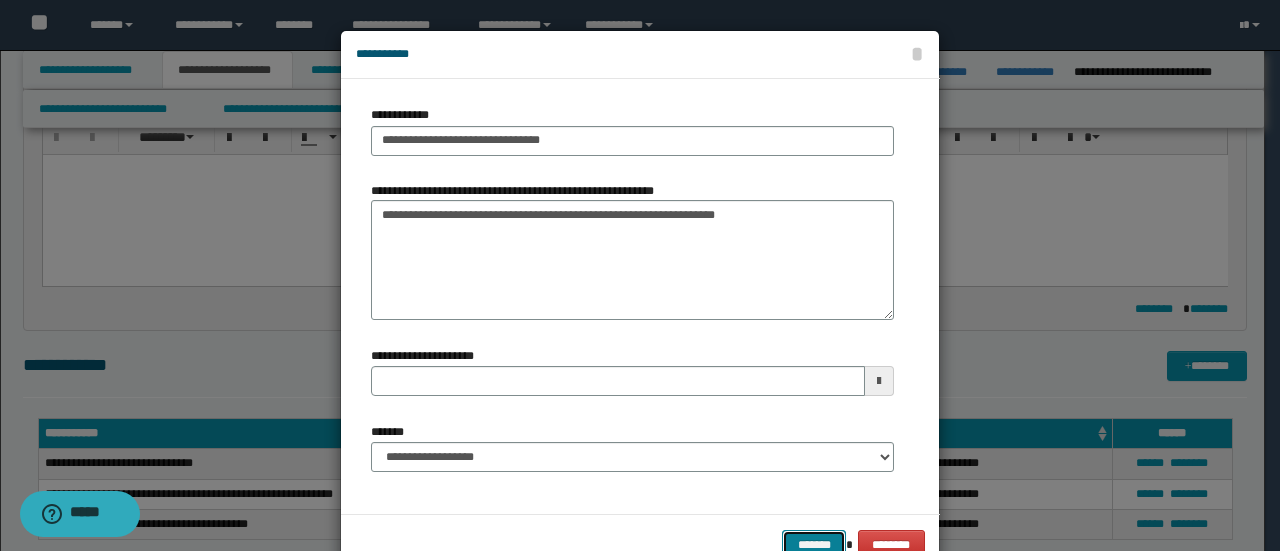 click on "*******" at bounding box center (814, 544) 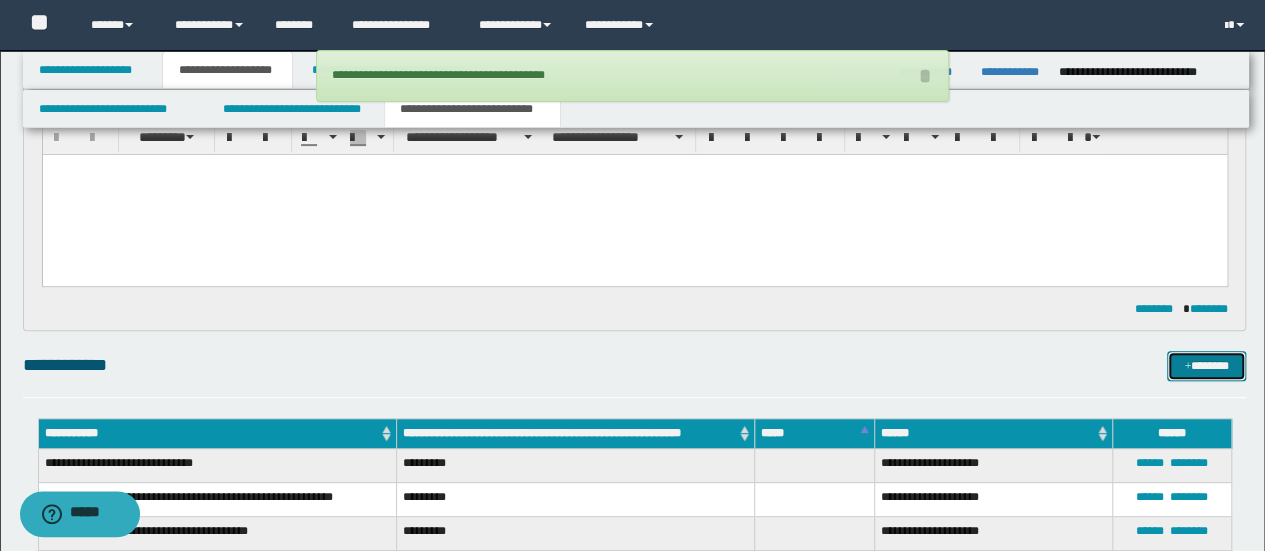 click on "*******" at bounding box center (1206, 365) 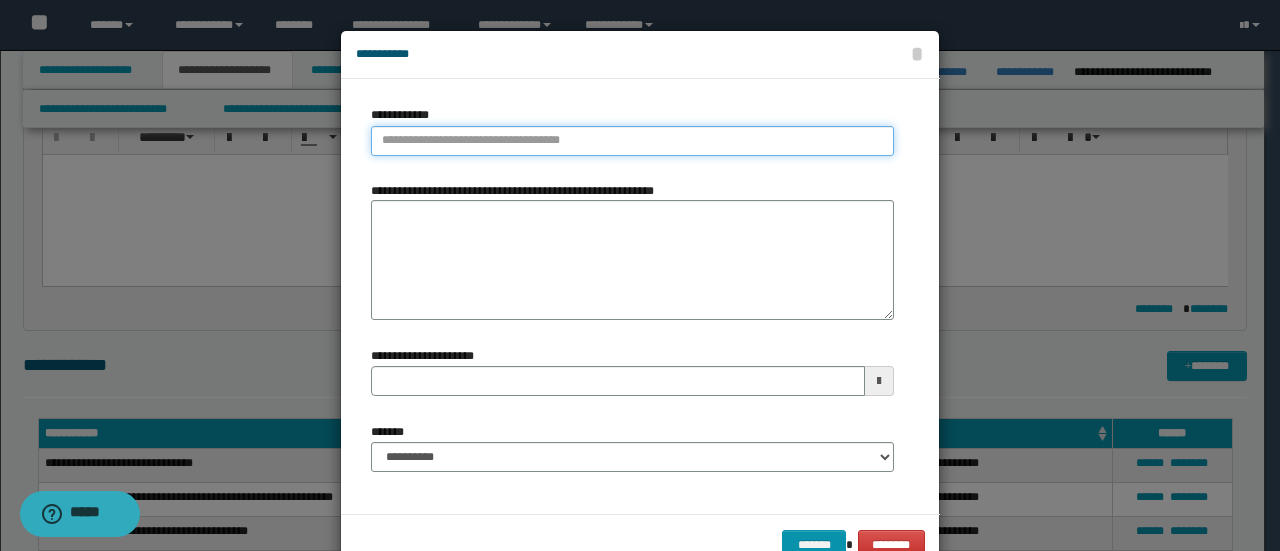 type on "**********" 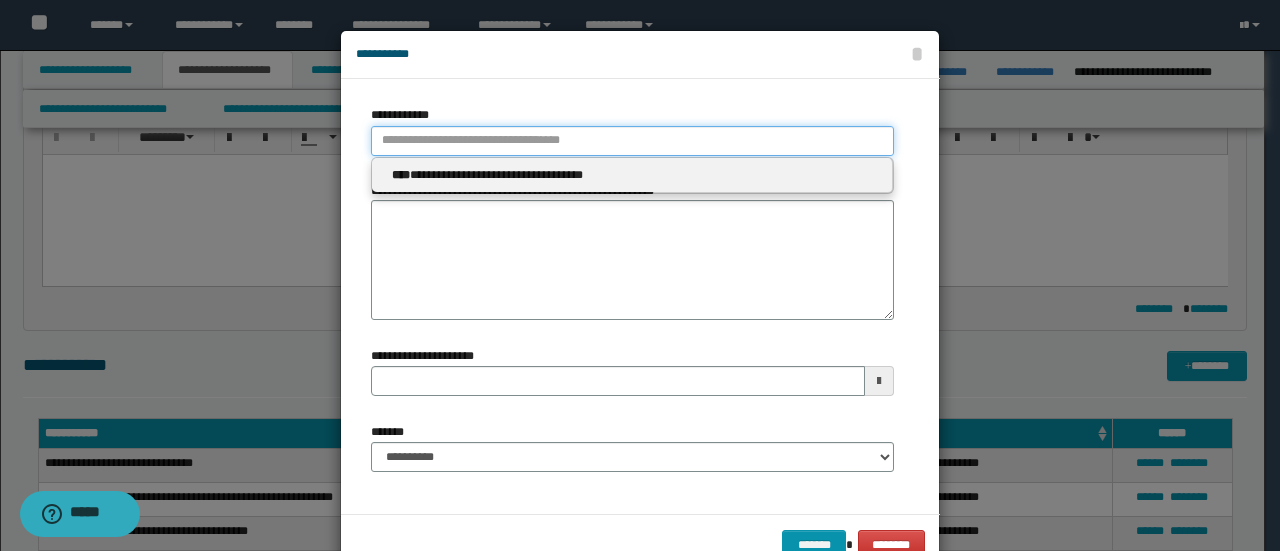 click on "**********" at bounding box center (632, 141) 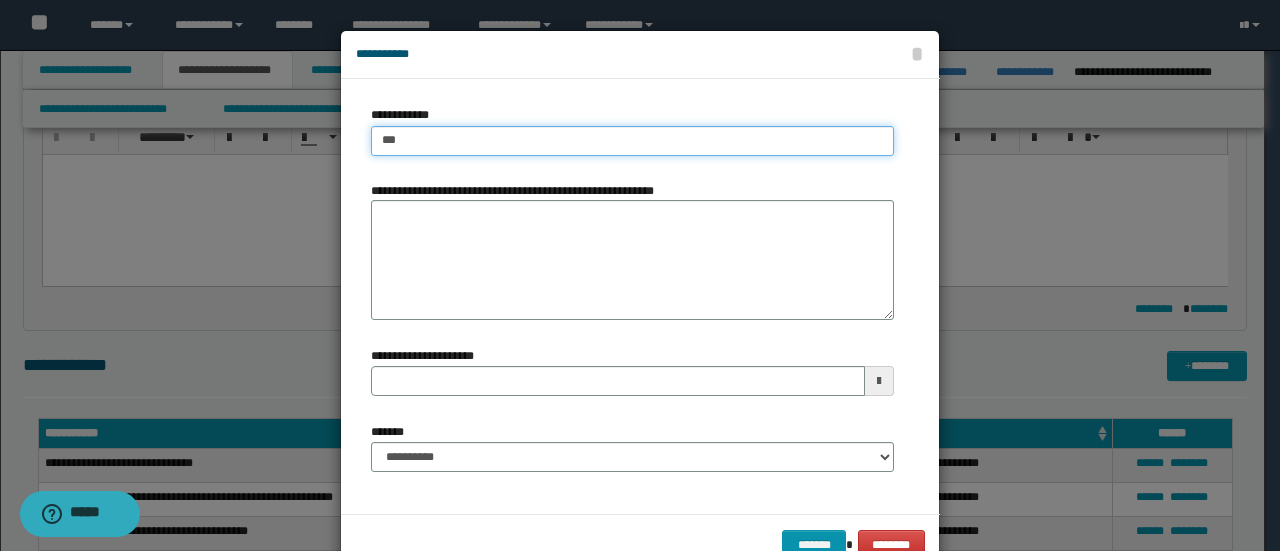 type on "****" 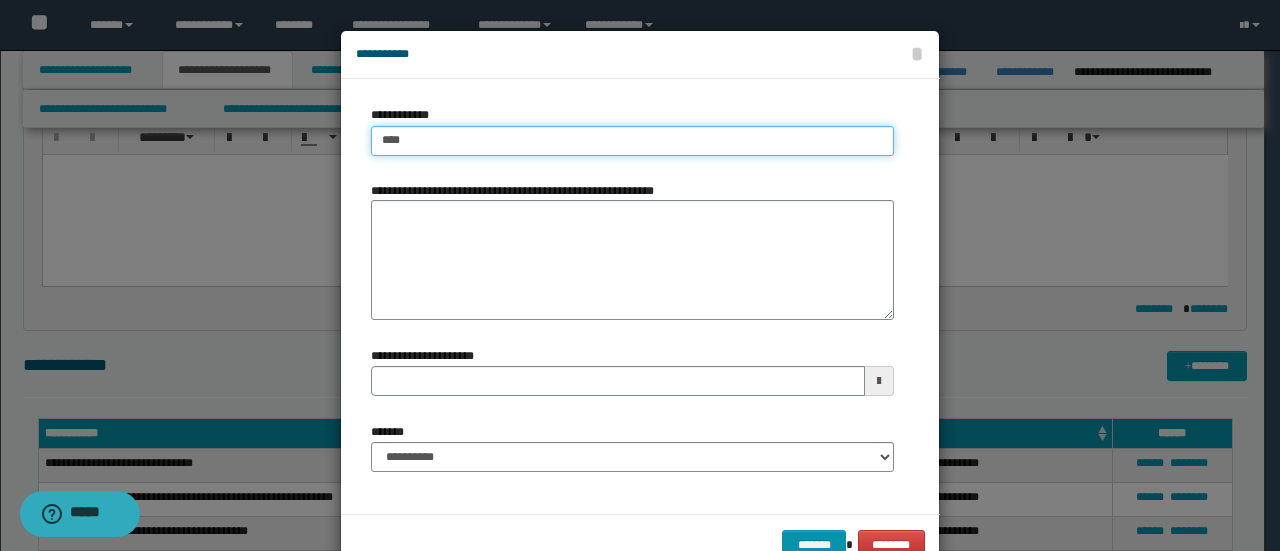 type on "****" 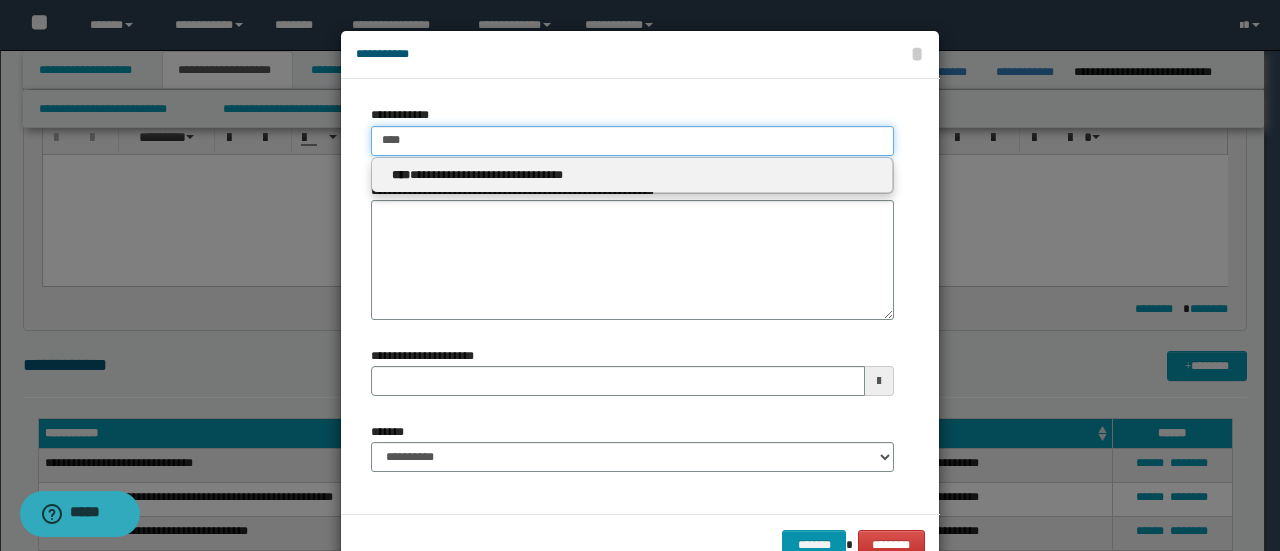 type on "****" 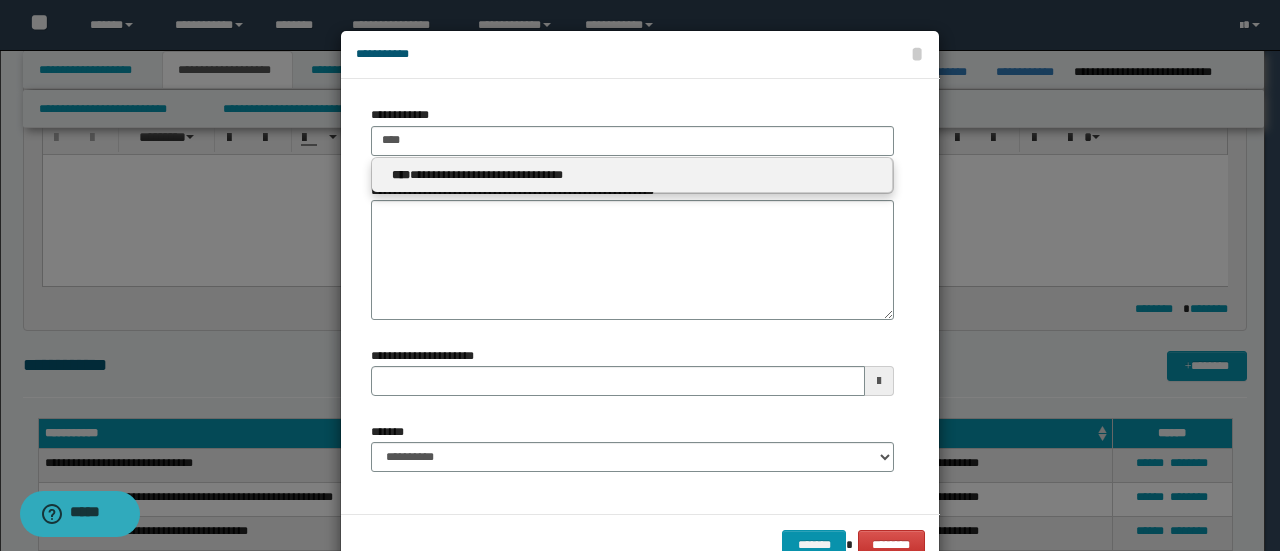 click on "**********" at bounding box center [632, 175] 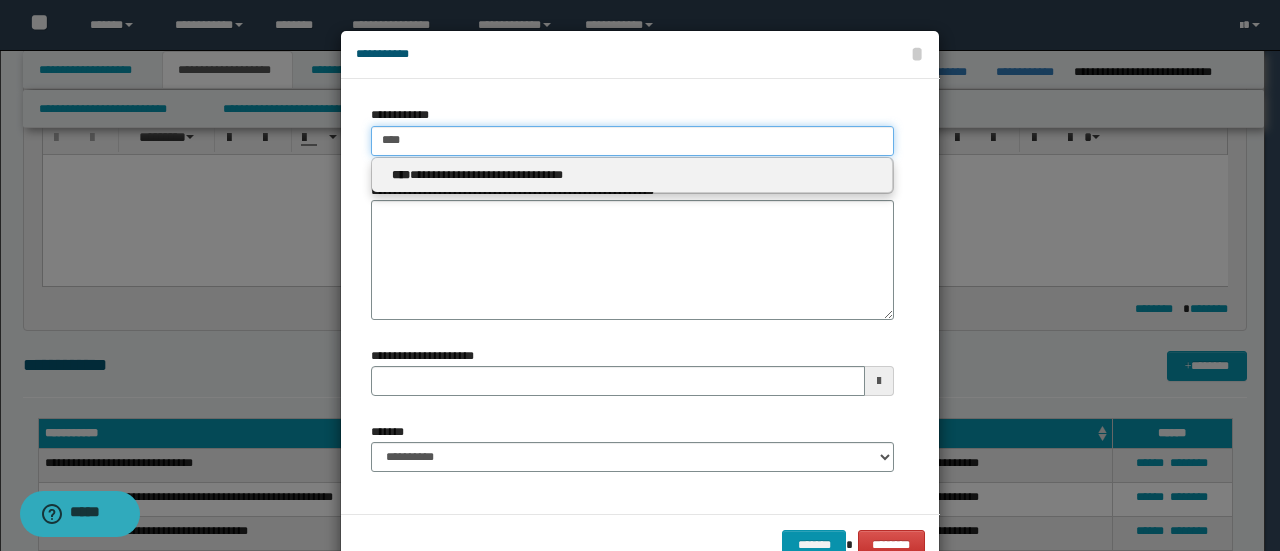 type 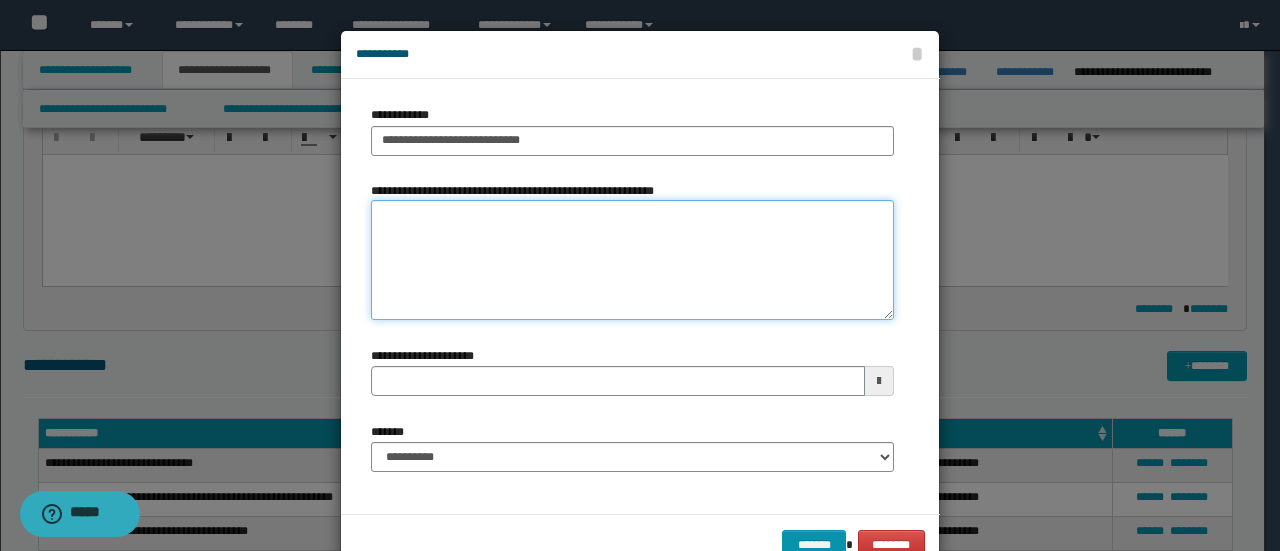 click on "**********" at bounding box center (632, 260) 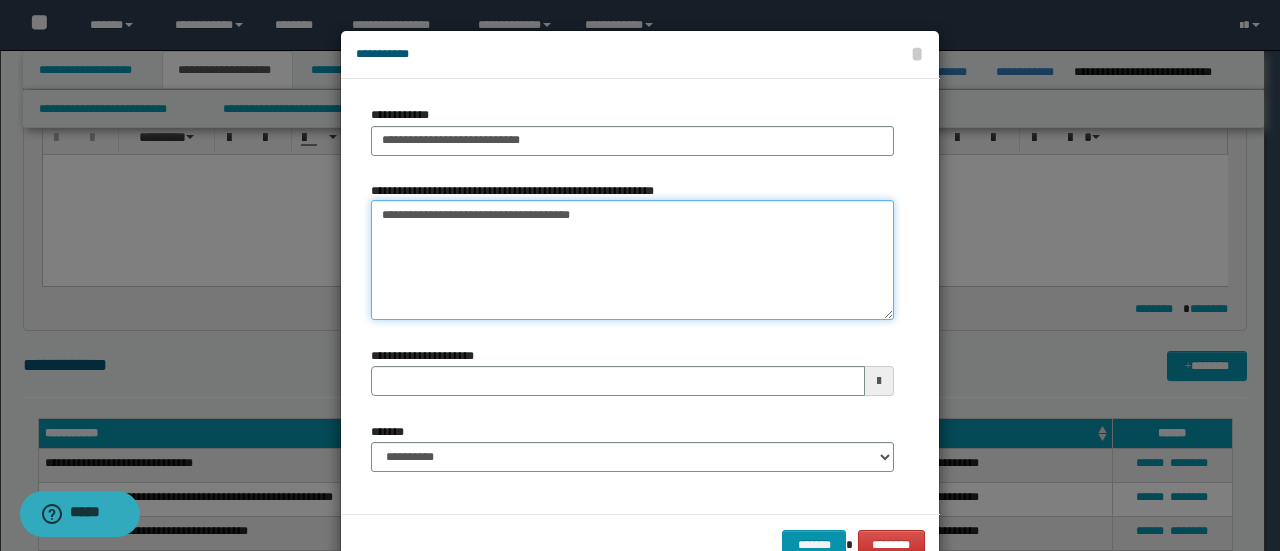 click on "**********" at bounding box center (632, 260) 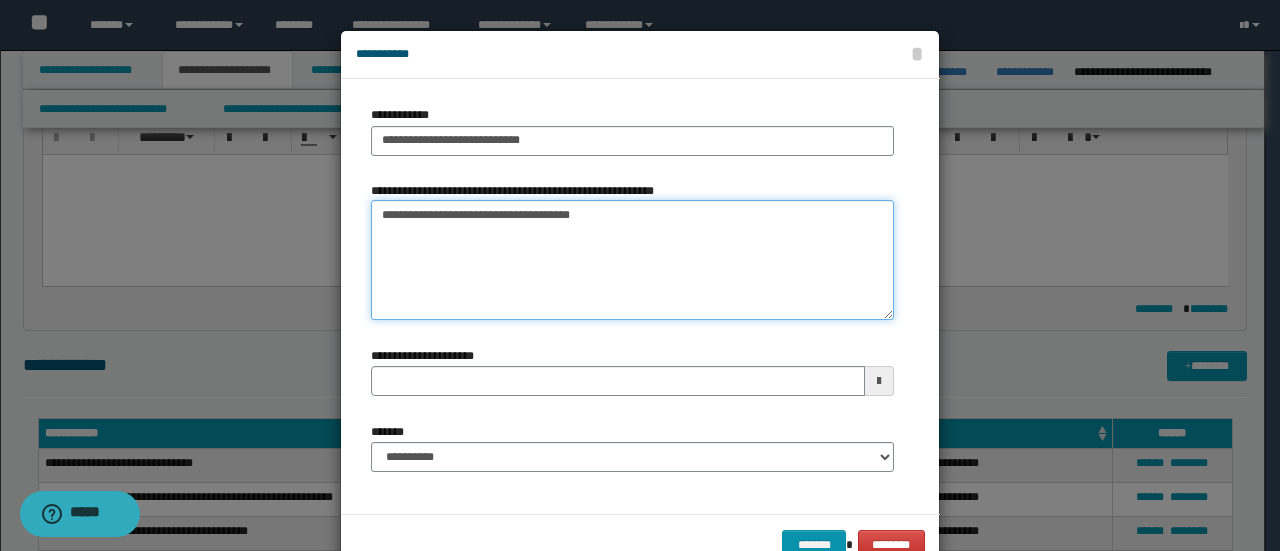 type 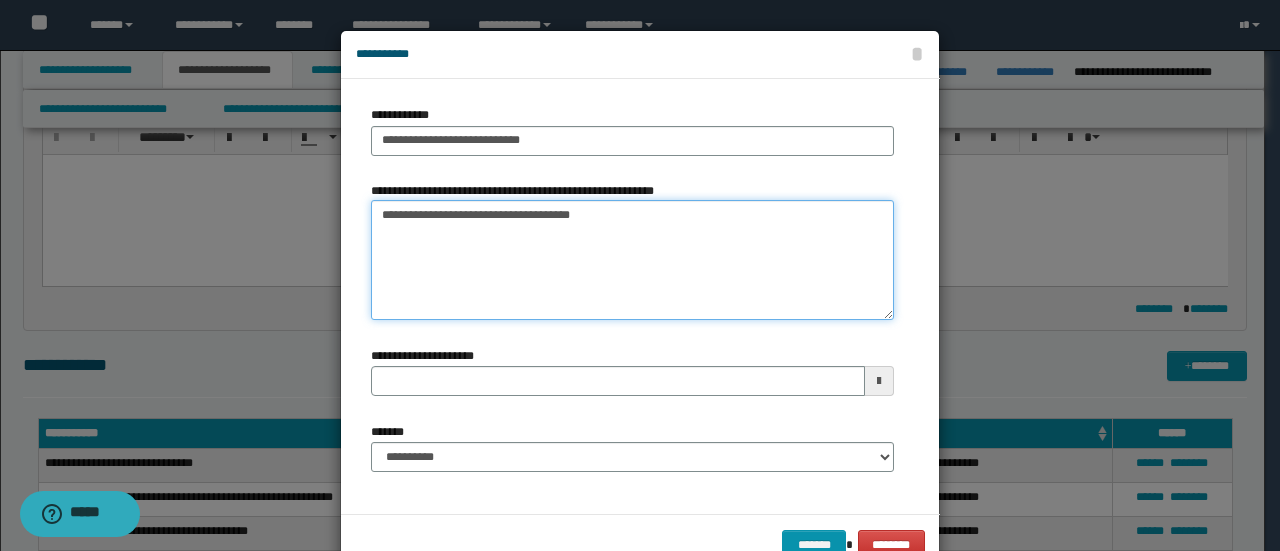 type on "**********" 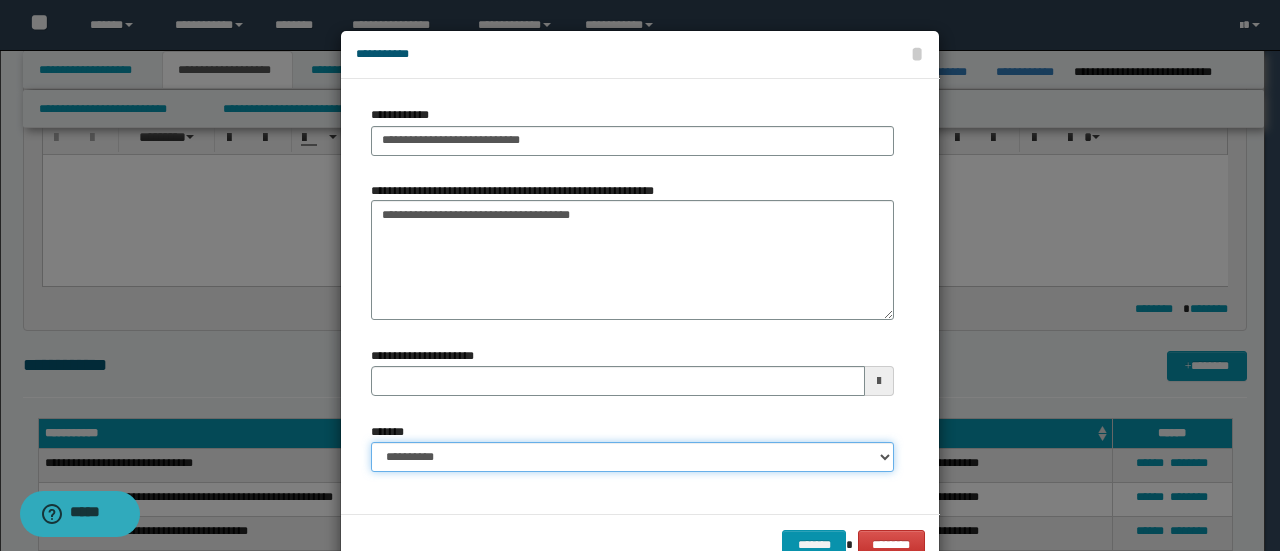 click on "**********" at bounding box center [632, 457] 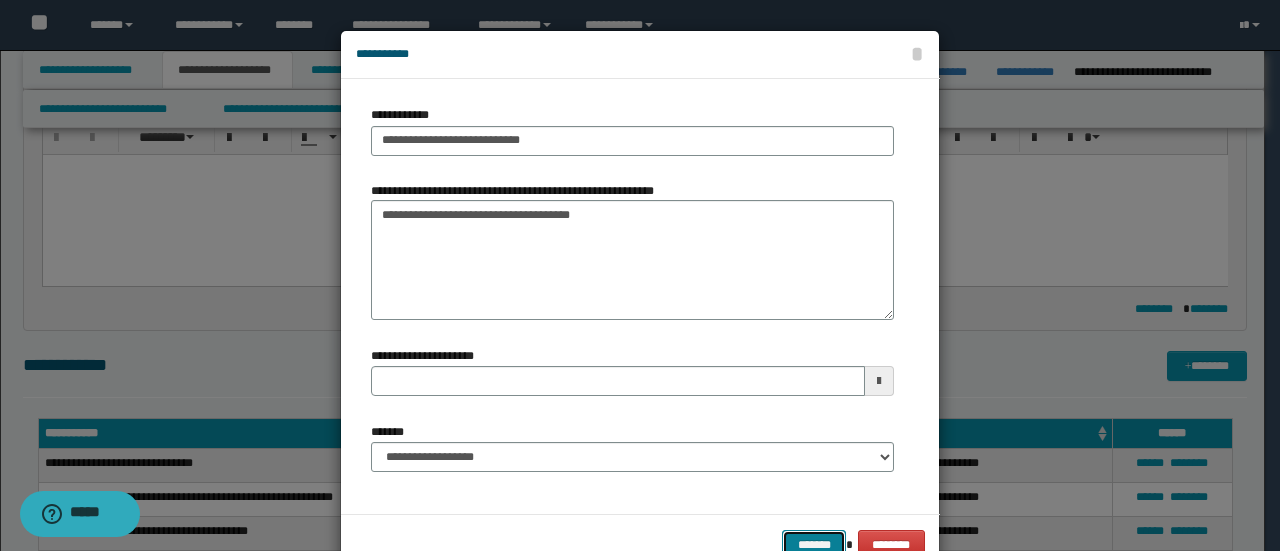 click on "*******" at bounding box center (814, 544) 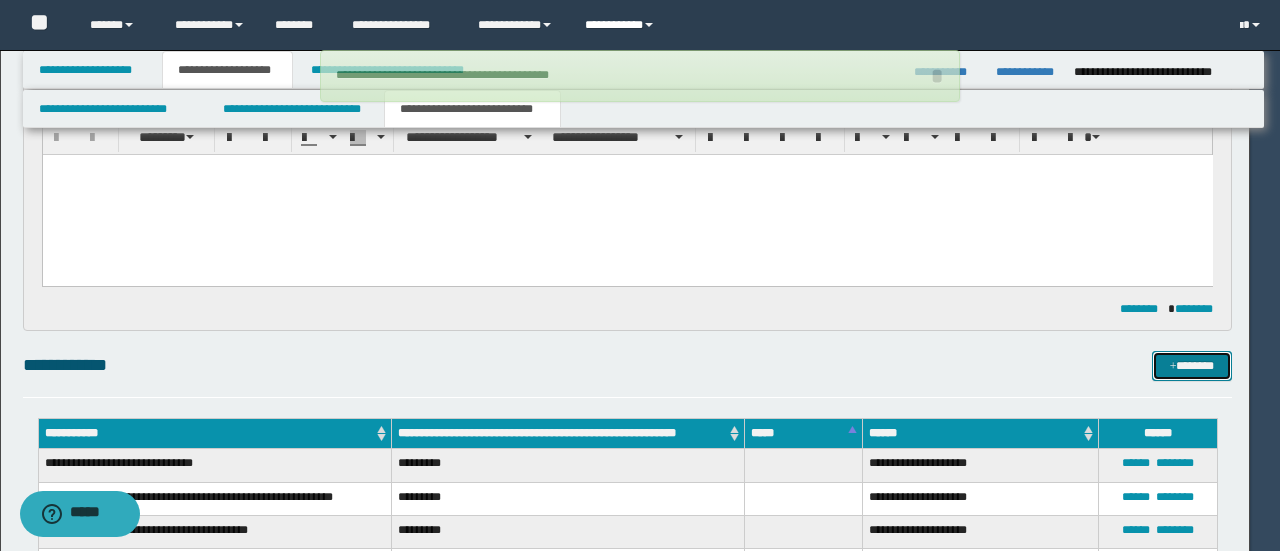 type 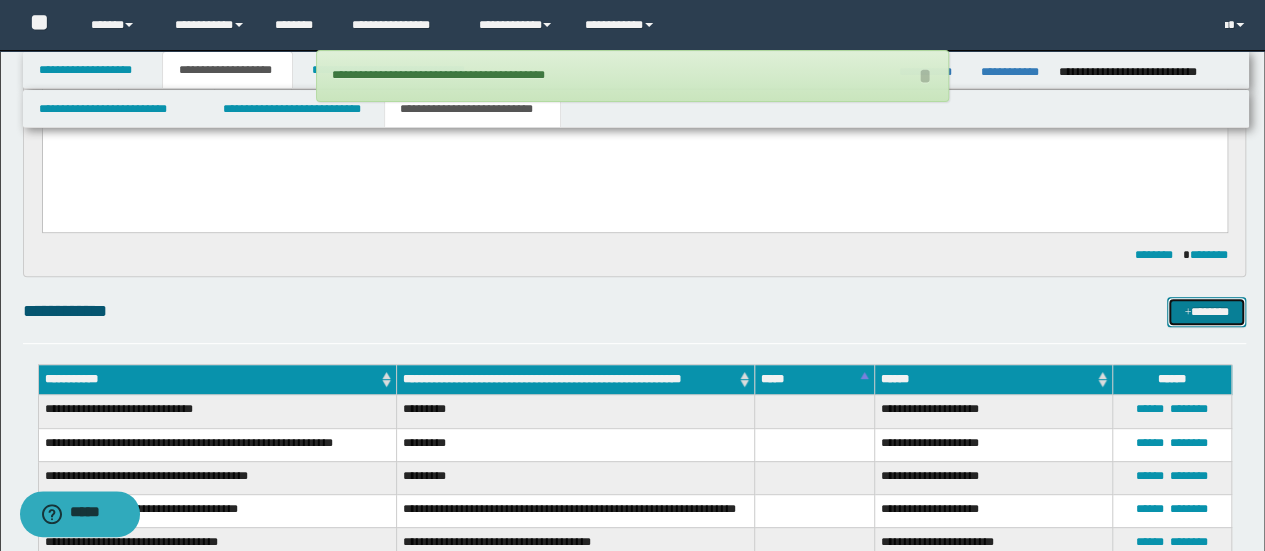 scroll, scrollTop: 300, scrollLeft: 0, axis: vertical 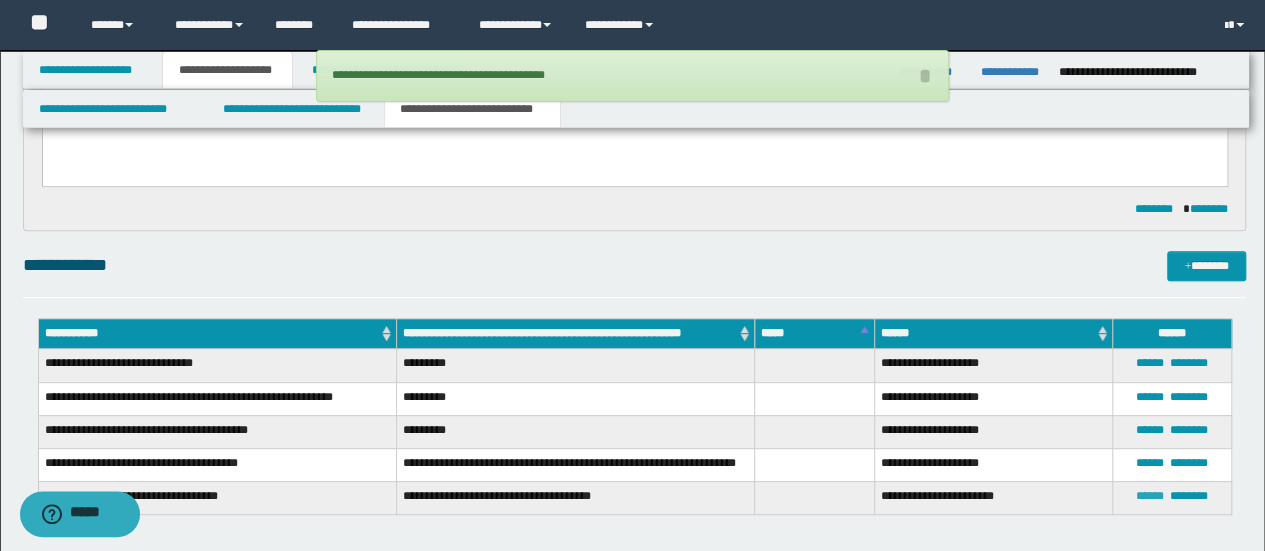 click on "******" at bounding box center [1150, 496] 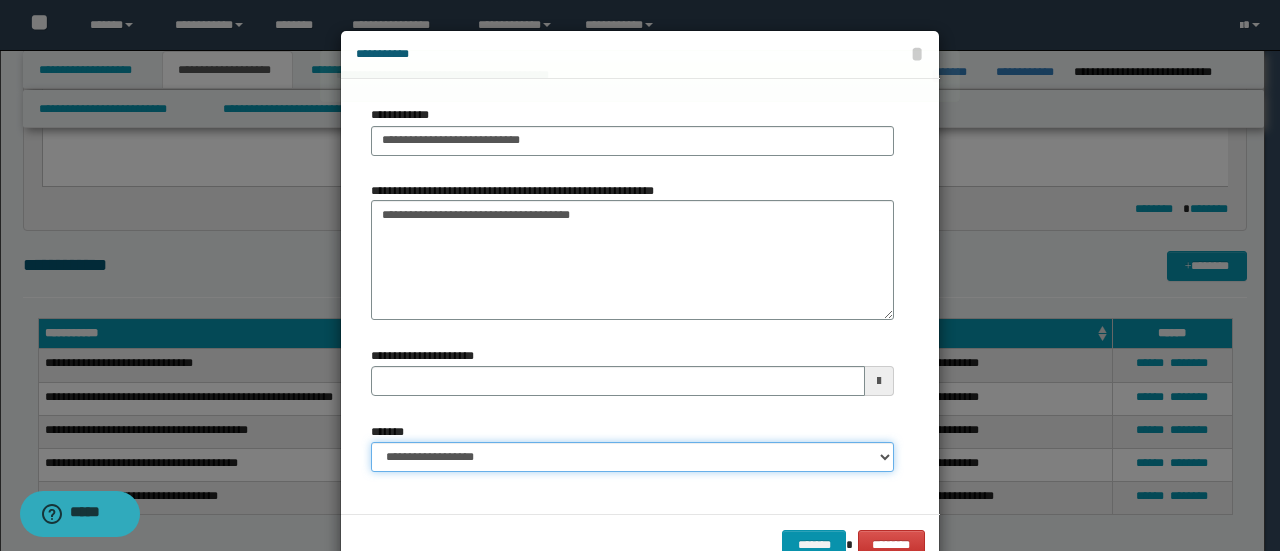 click on "**********" at bounding box center [632, 457] 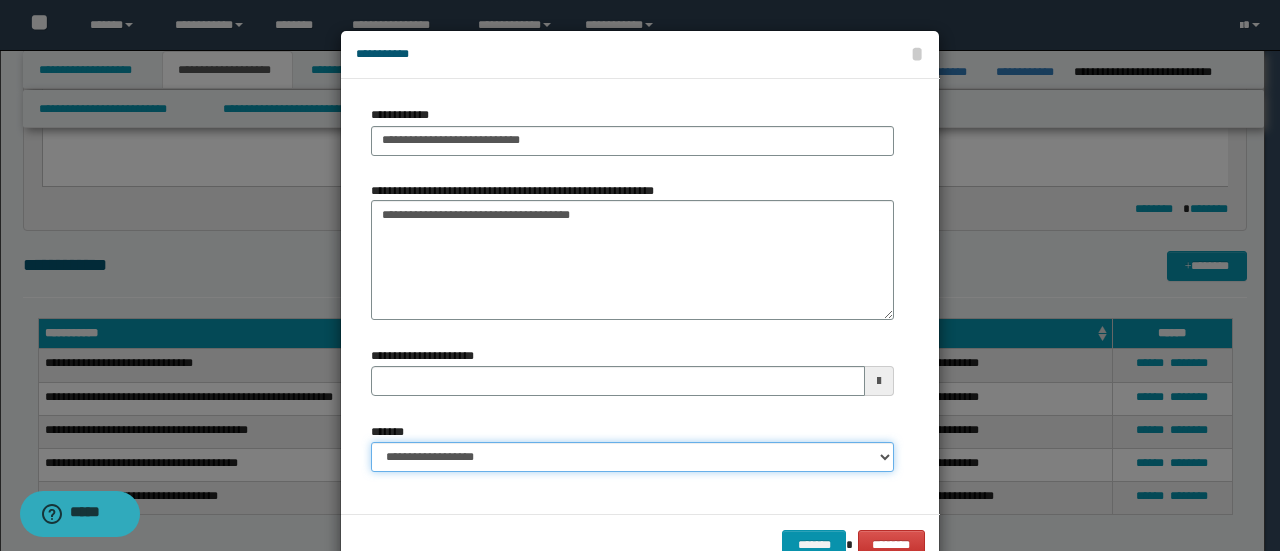 select on "*" 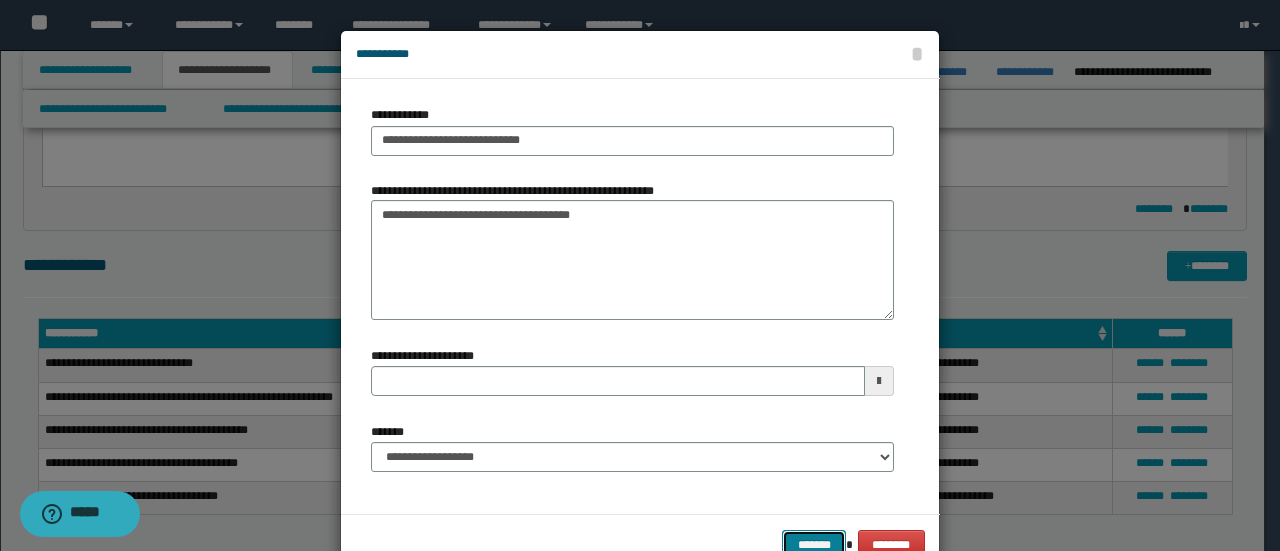 click on "*******" at bounding box center (814, 544) 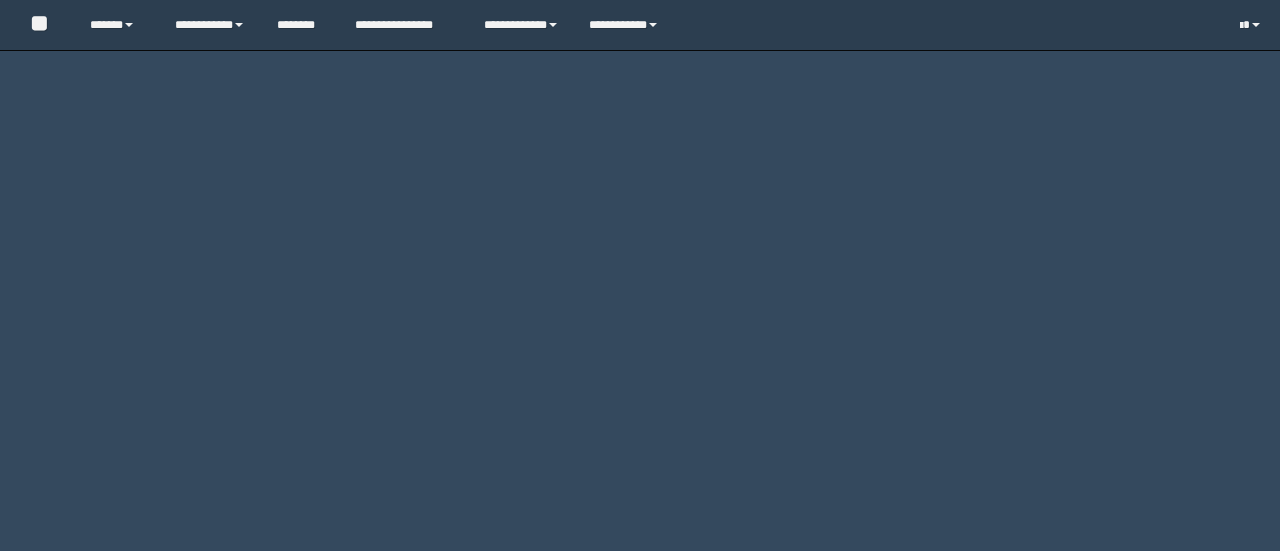 scroll, scrollTop: 0, scrollLeft: 0, axis: both 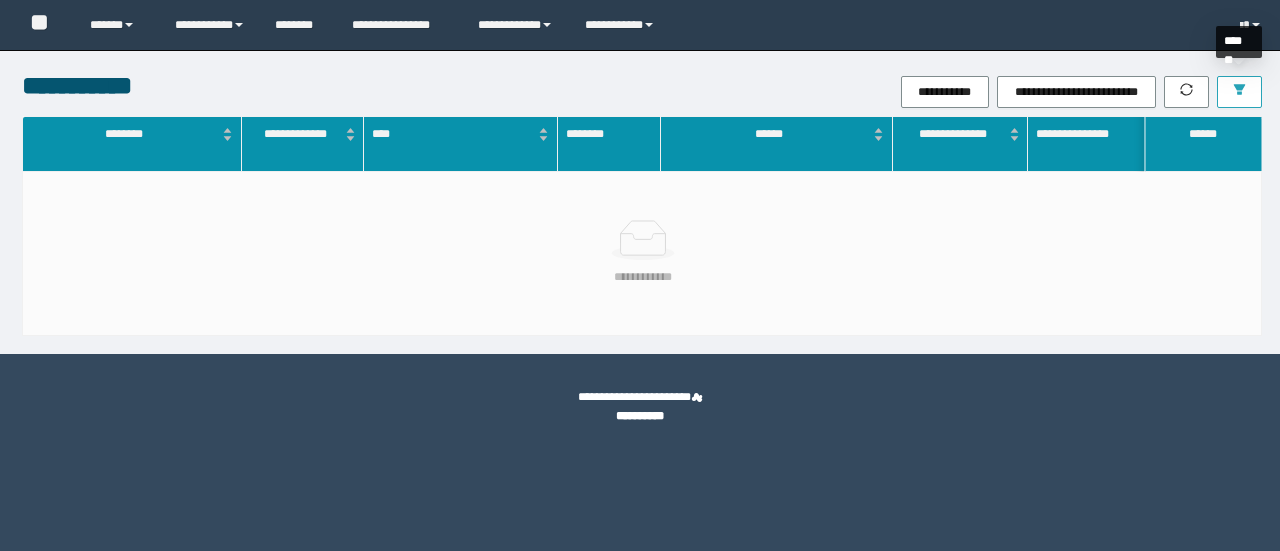 click at bounding box center (1239, 92) 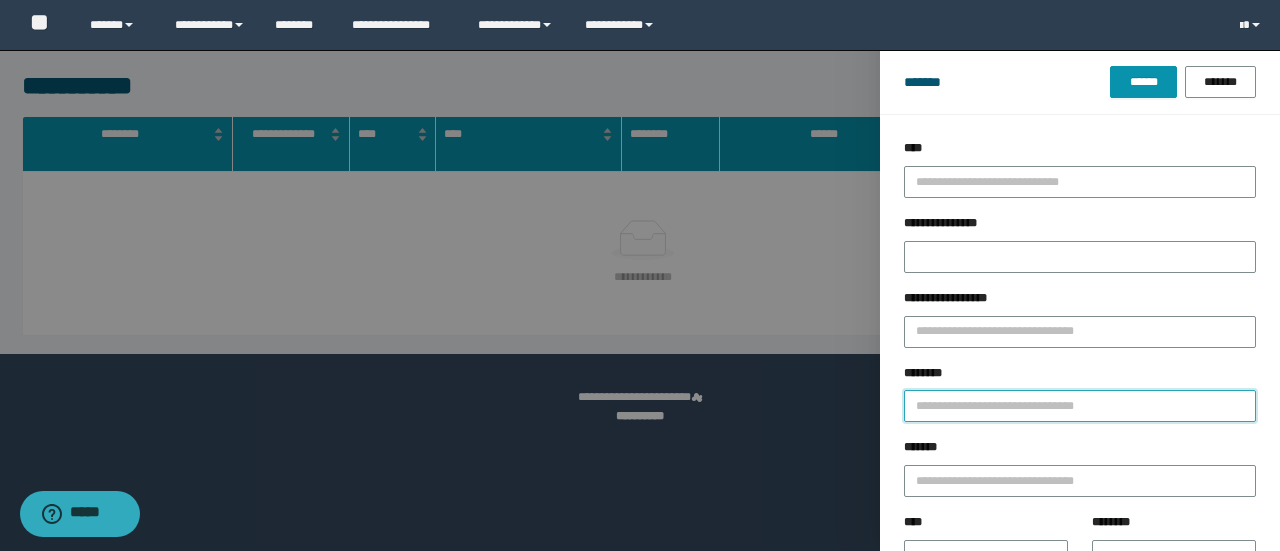 click on "********" at bounding box center [1080, 406] 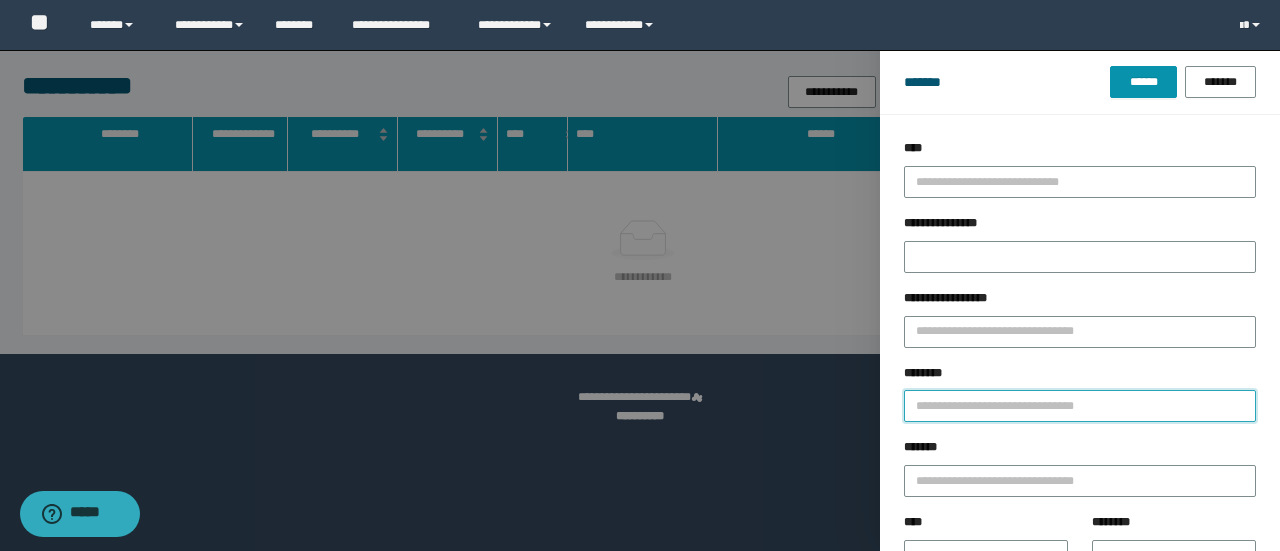 paste on "**********" 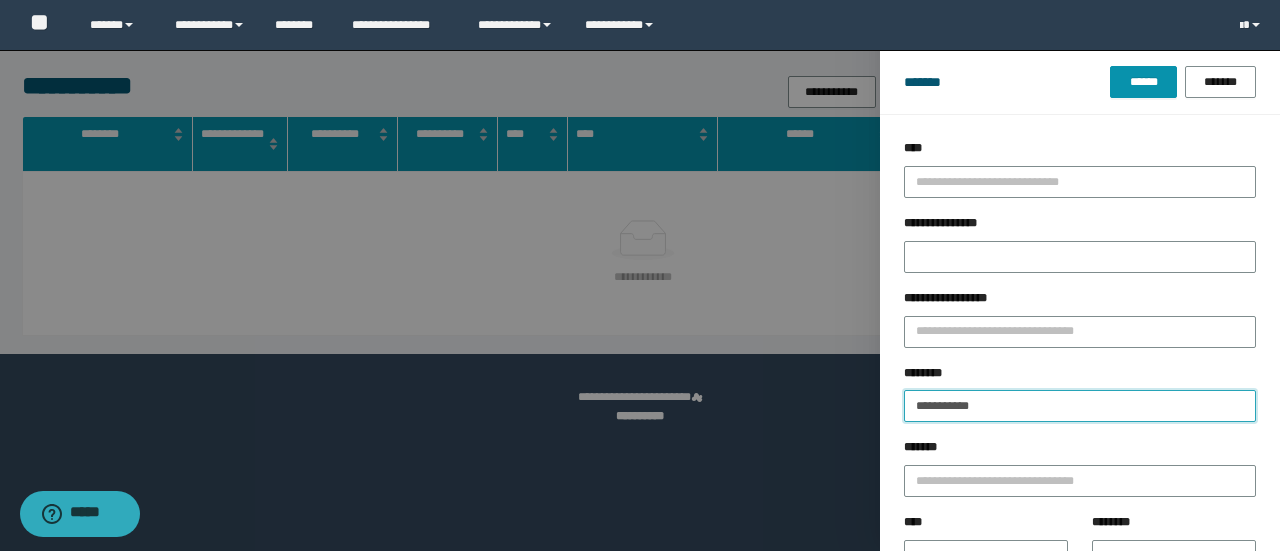 click on "******" at bounding box center (1143, 82) 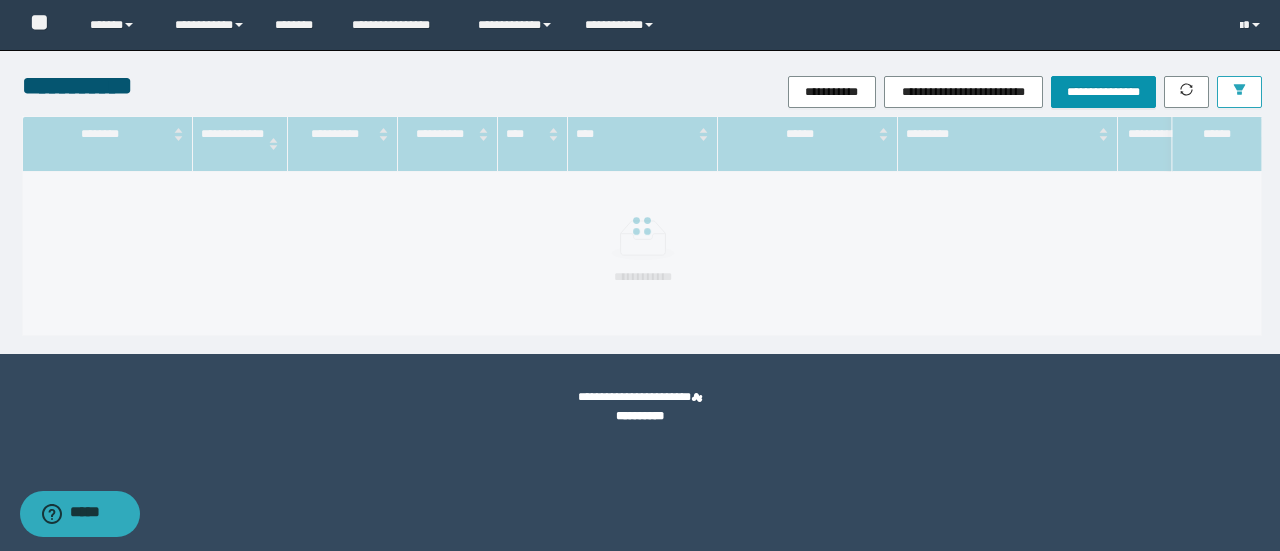 click at bounding box center (1239, 92) 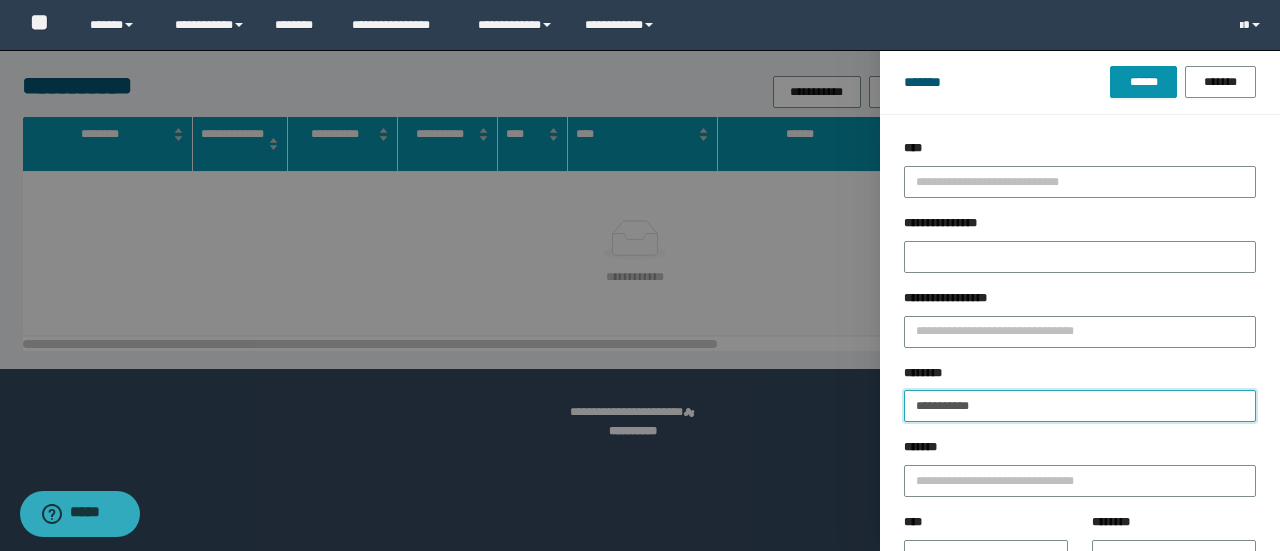 click on "**********" at bounding box center (1080, 406) 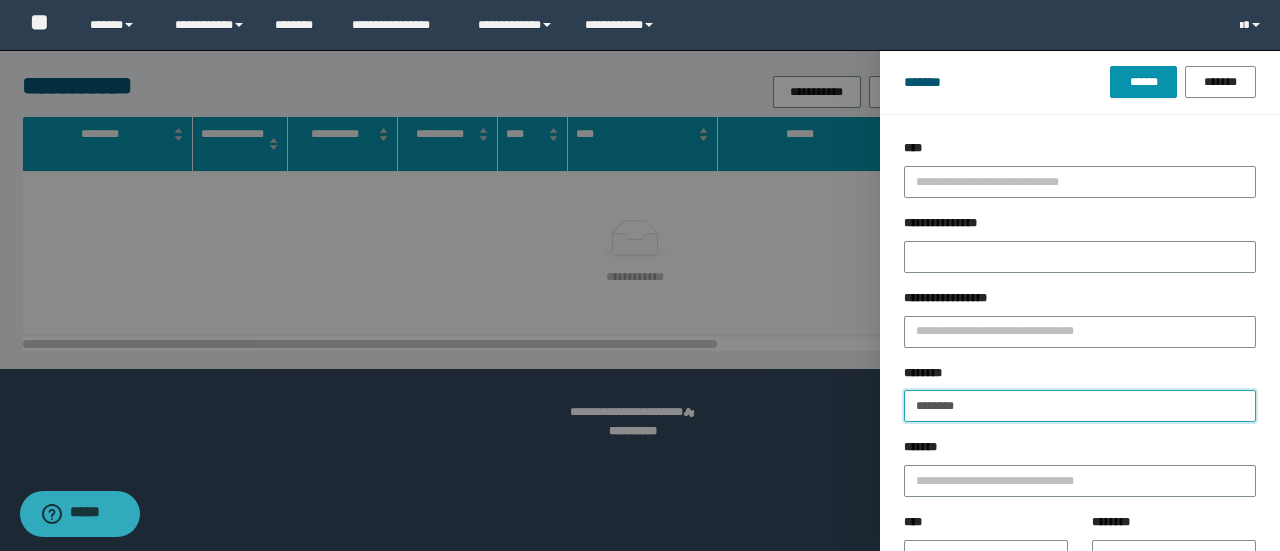 type on "********" 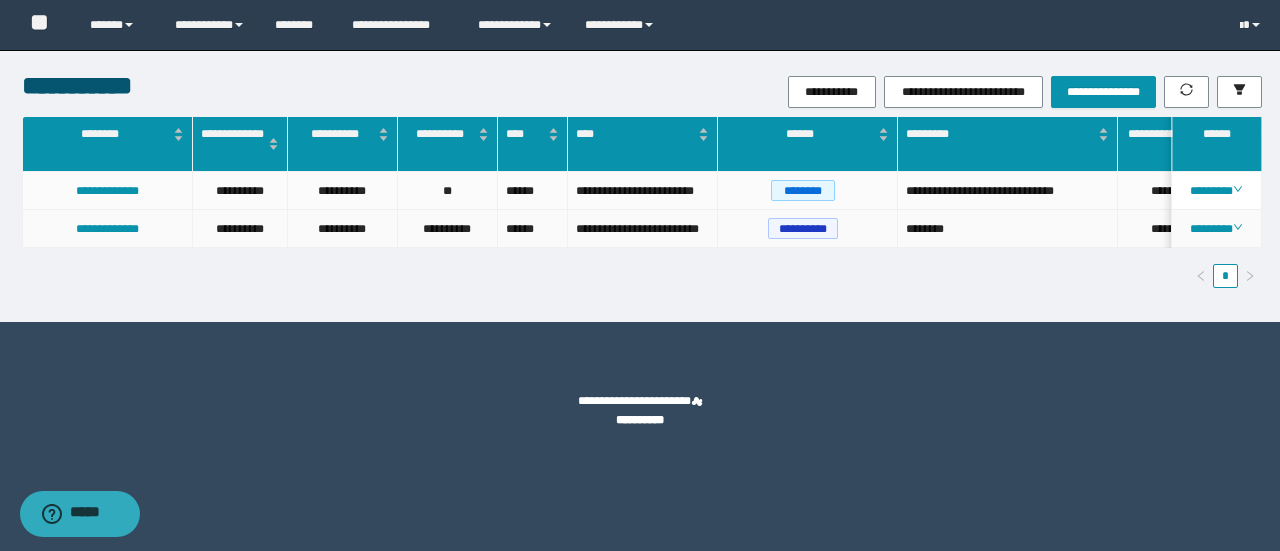 drag, startPoint x: 660, startPoint y: 277, endPoint x: 690, endPoint y: 278, distance: 30.016663 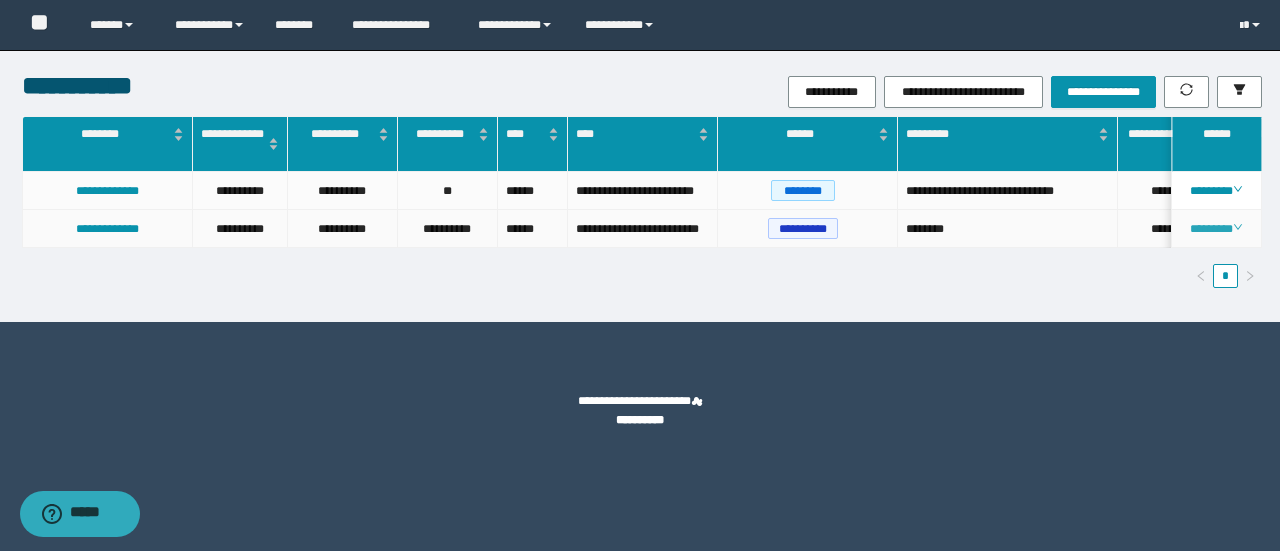 click on "********" at bounding box center (1216, 229) 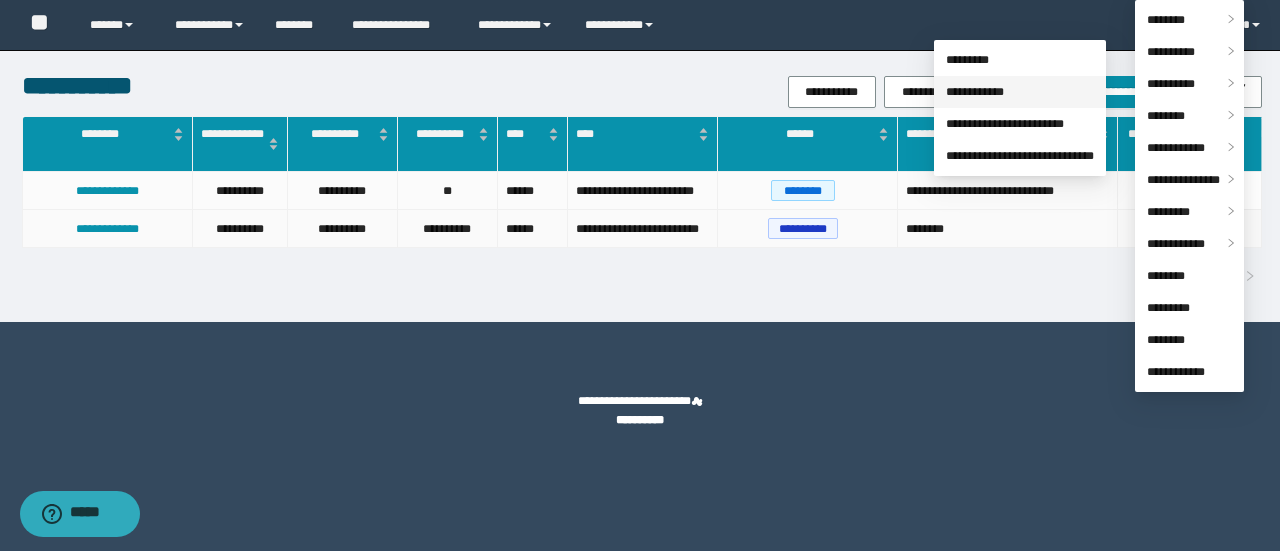 click on "**********" at bounding box center (975, 92) 